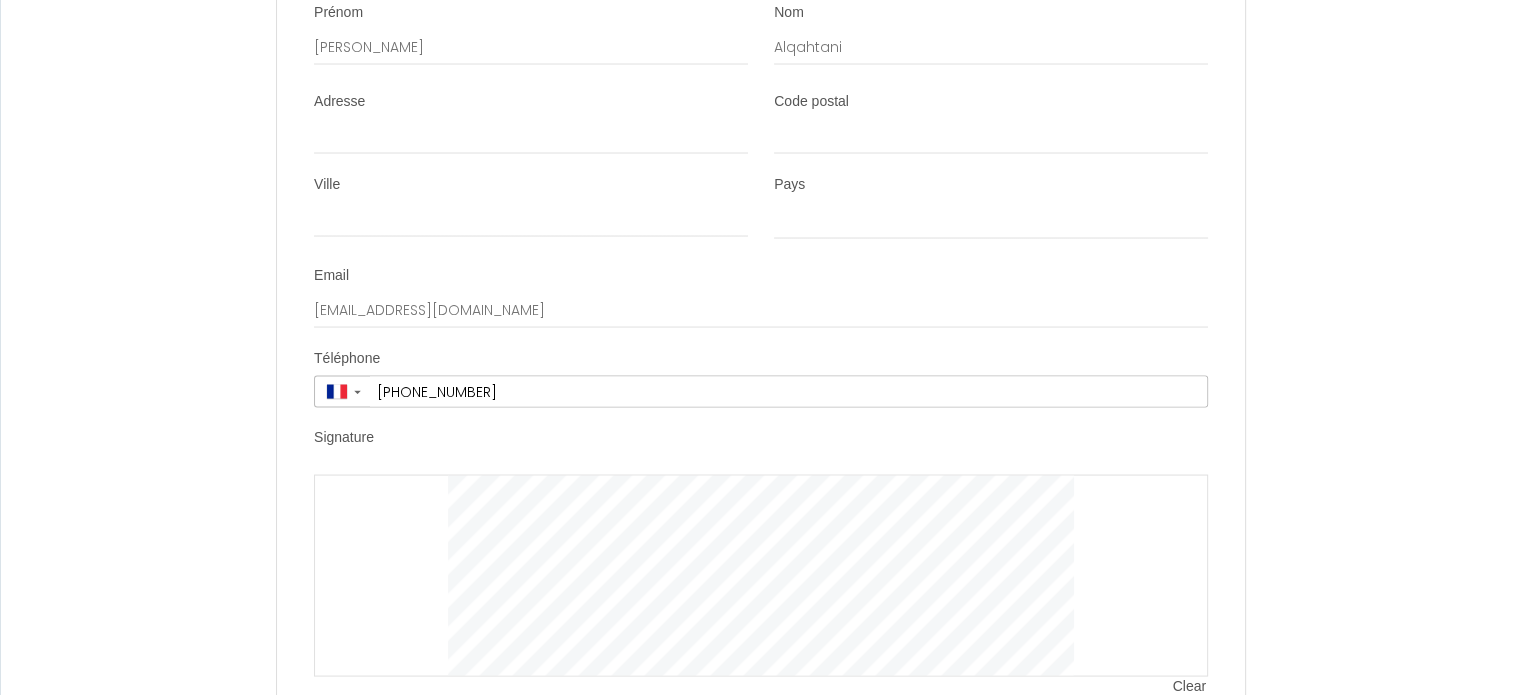 scroll, scrollTop: 3969, scrollLeft: 0, axis: vertical 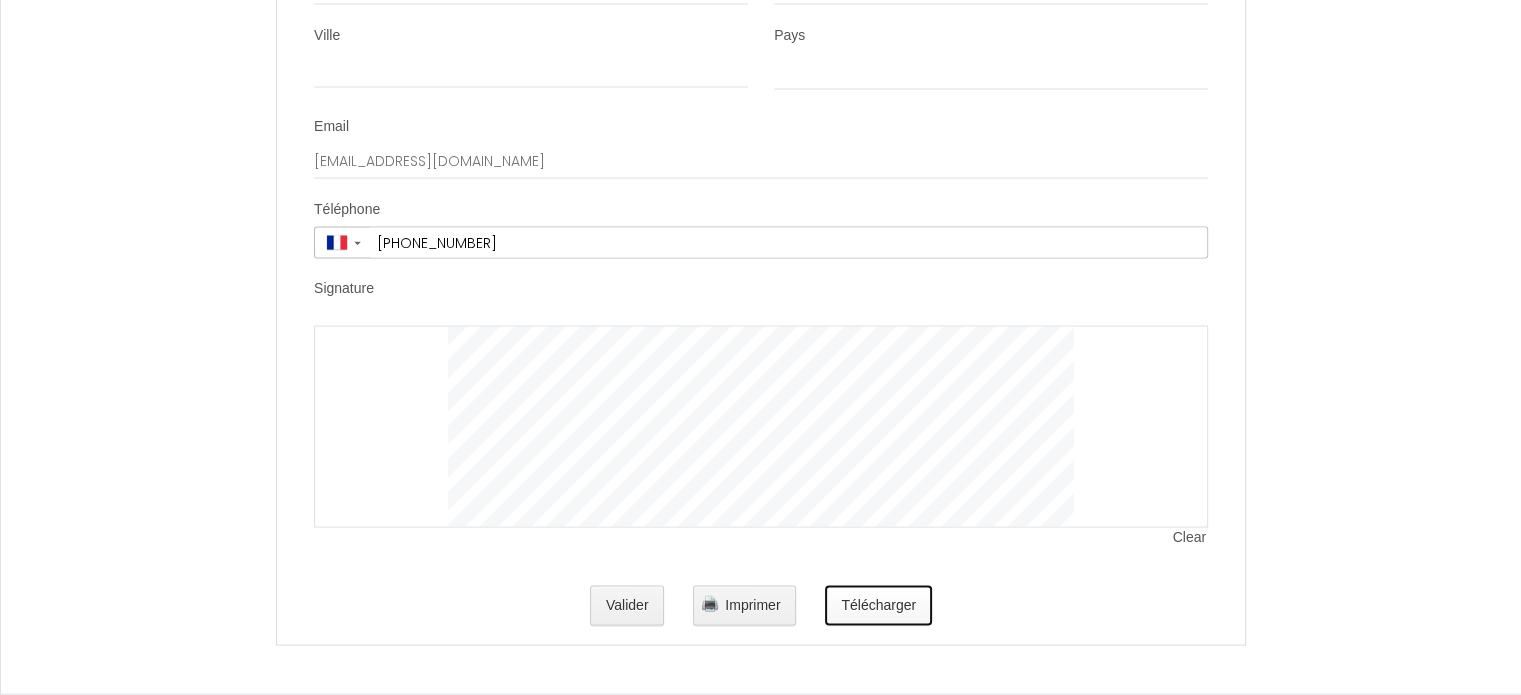 click on "Télécharger" at bounding box center [878, 606] 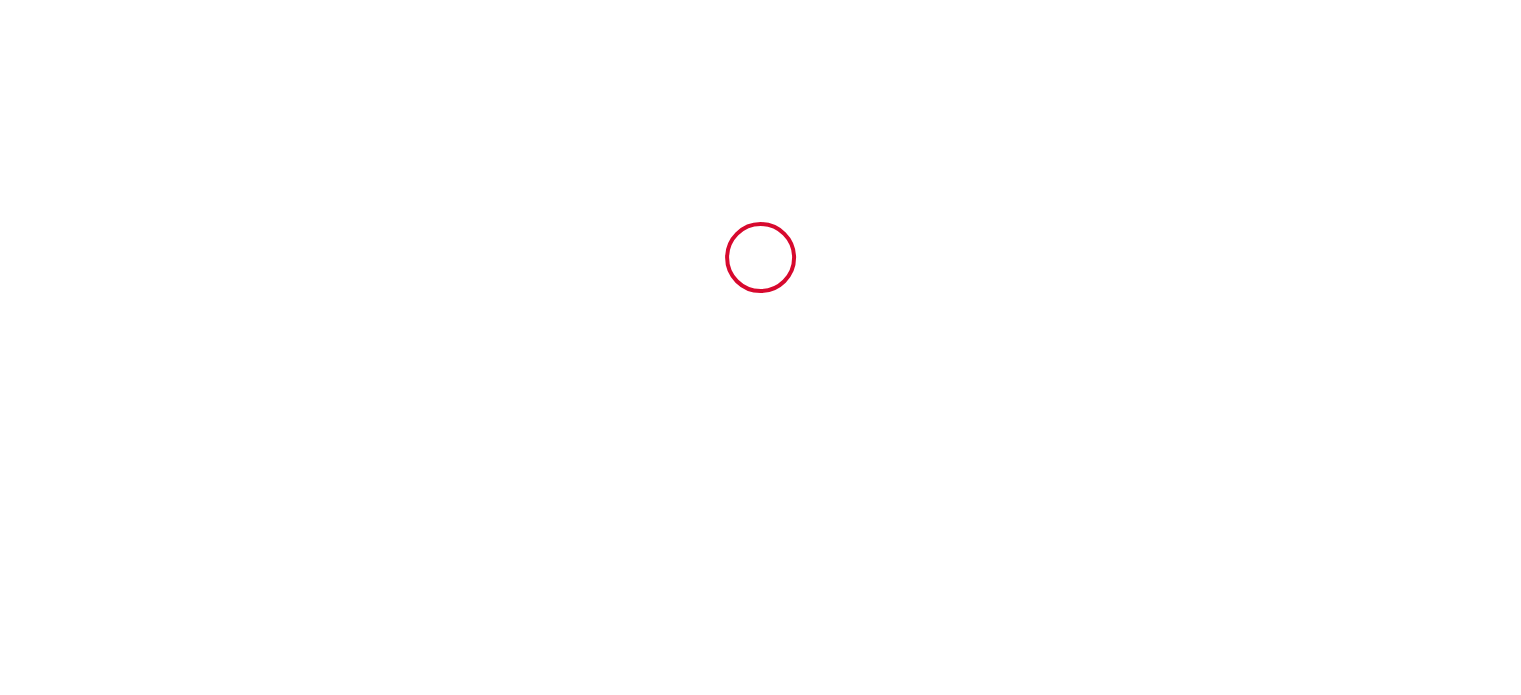 scroll, scrollTop: 0, scrollLeft: 0, axis: both 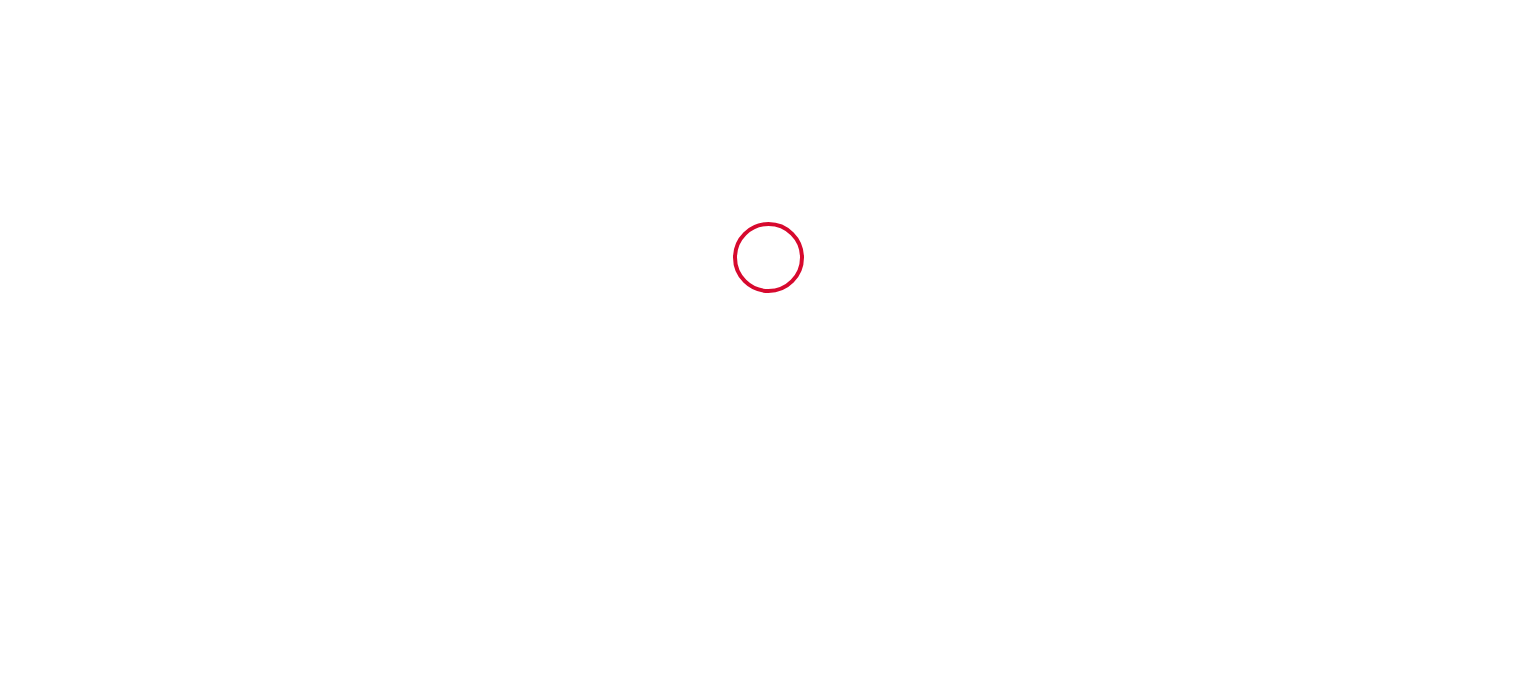 select 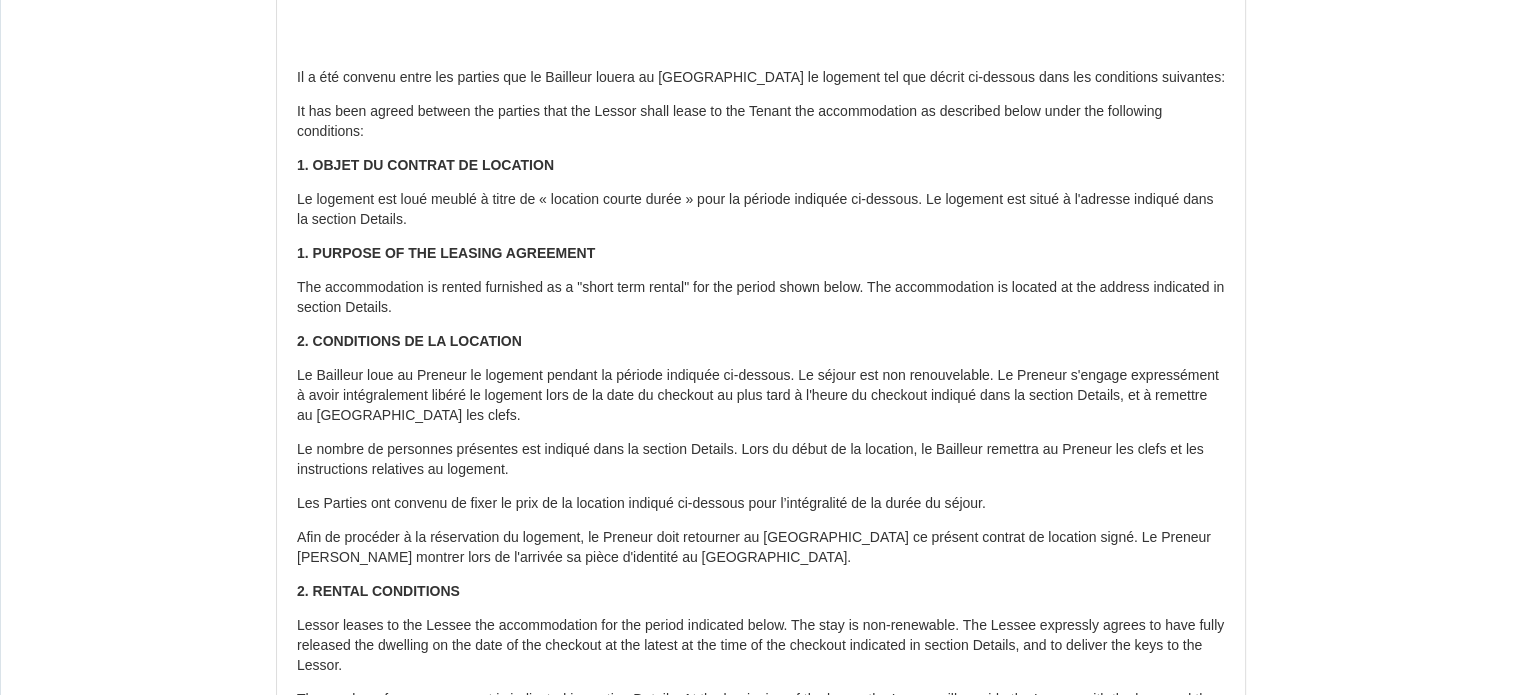 scroll, scrollTop: 0, scrollLeft: 0, axis: both 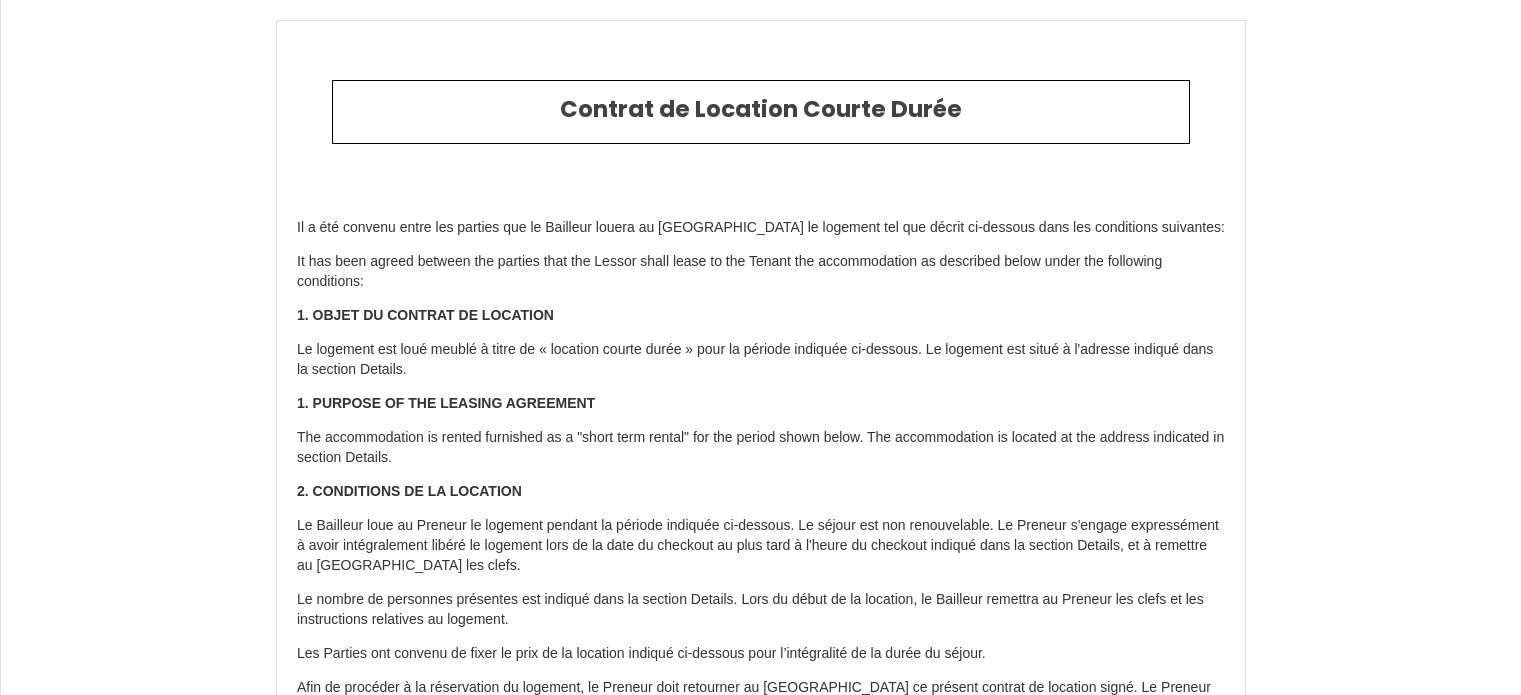 select 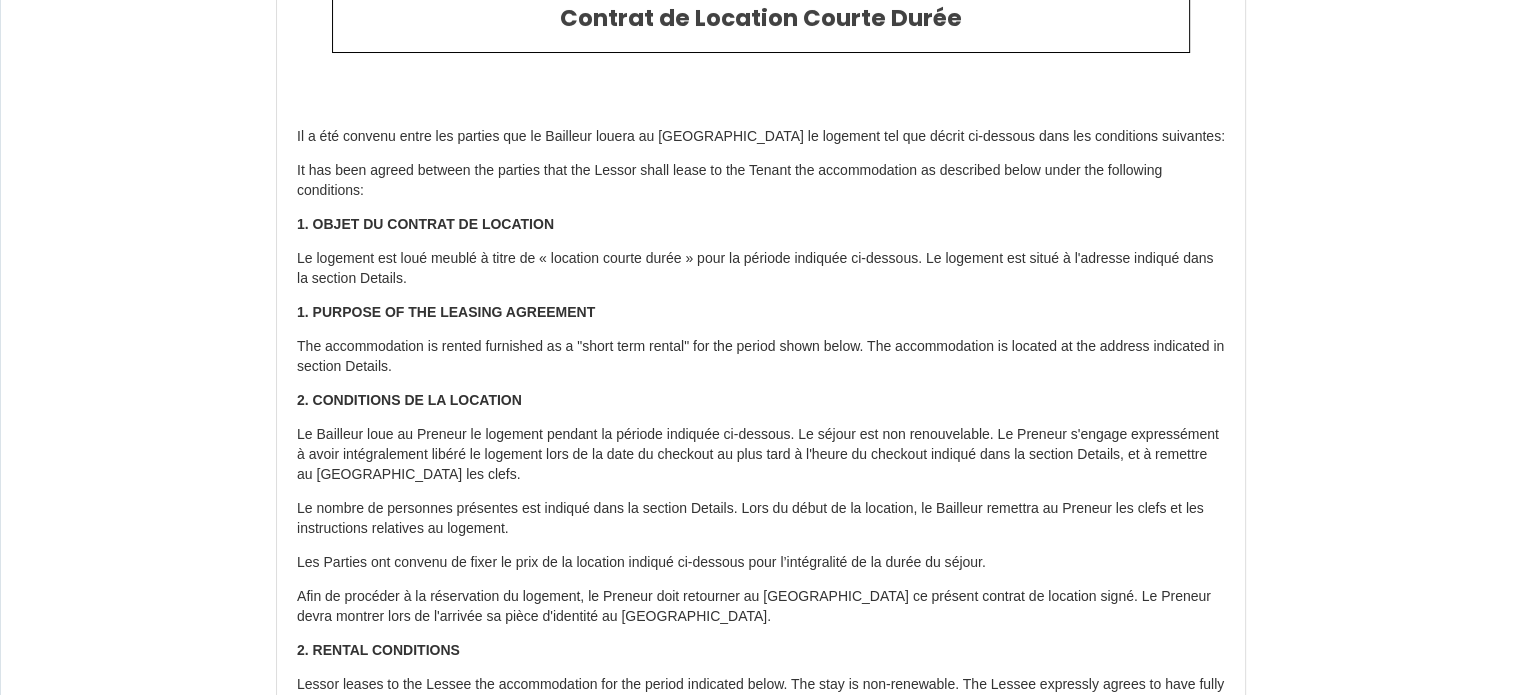 scroll, scrollTop: 92, scrollLeft: 0, axis: vertical 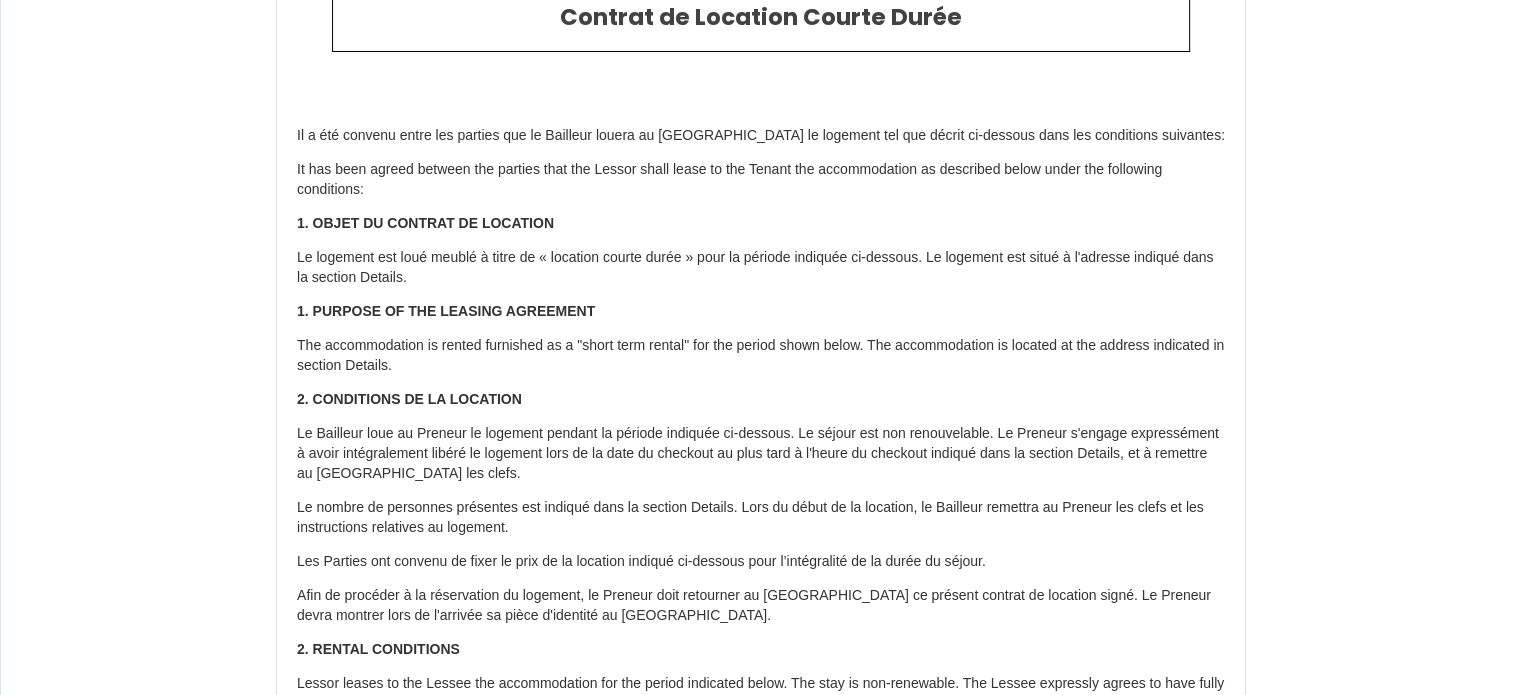 click on "The accommodation is rented furnished as a "short term rental" for the period shown below. The accommodation is located at the address indicated in section Details." at bounding box center [761, 356] 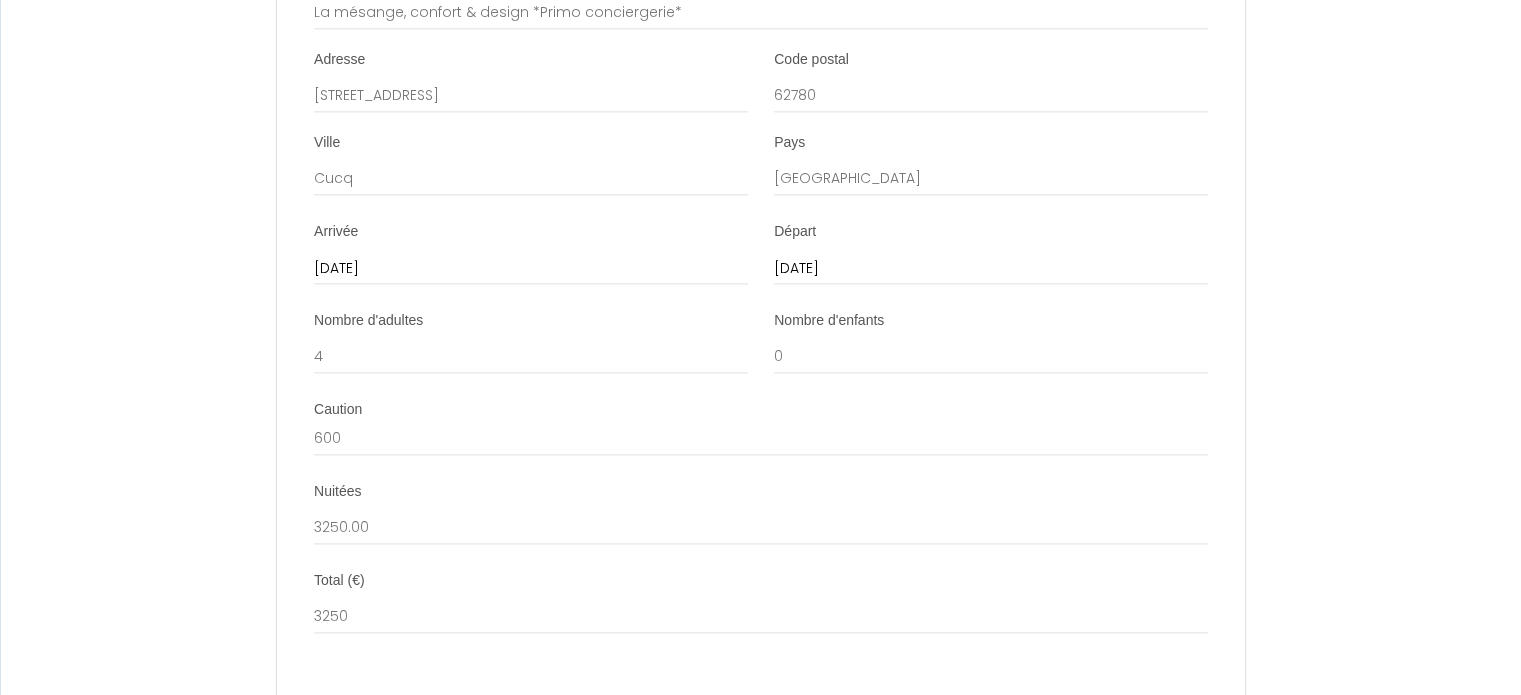 scroll, scrollTop: 2560, scrollLeft: 0, axis: vertical 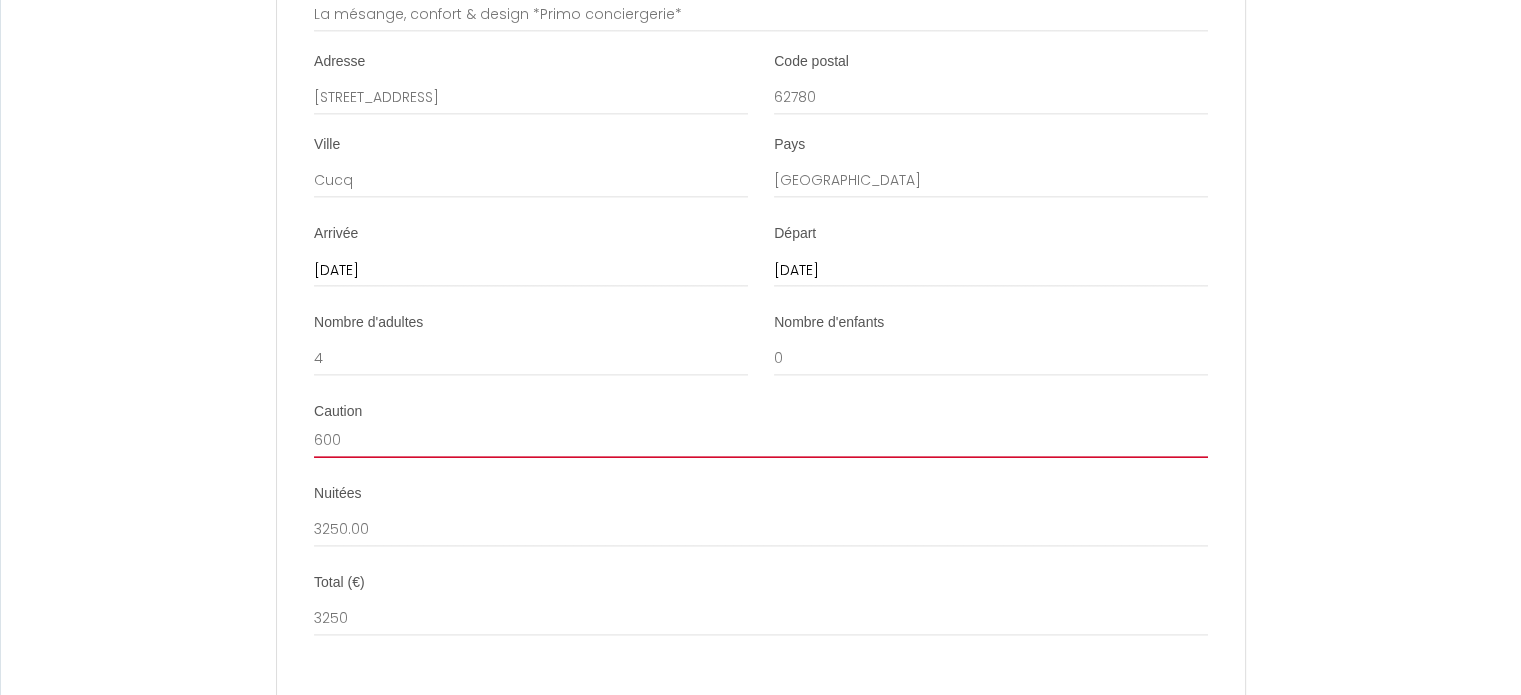 click on "600" at bounding box center (761, 440) 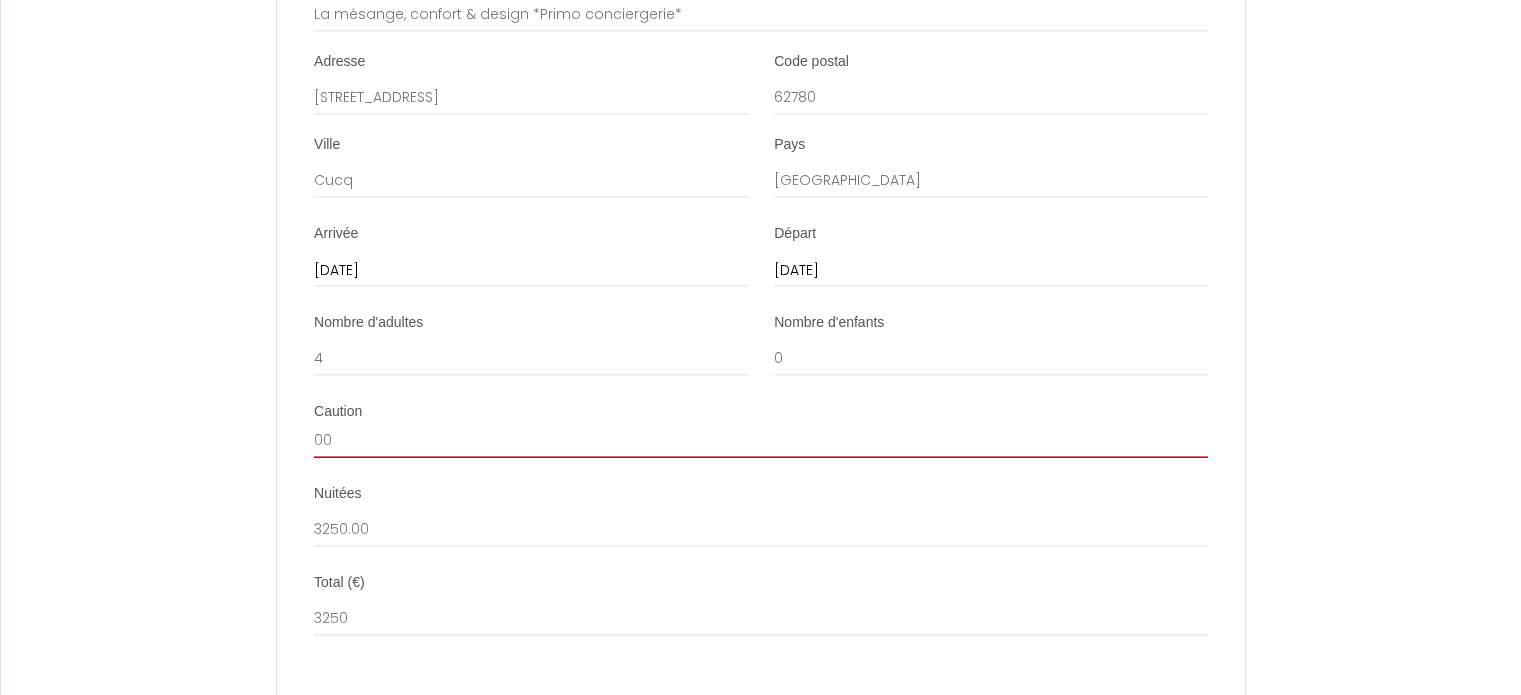 select 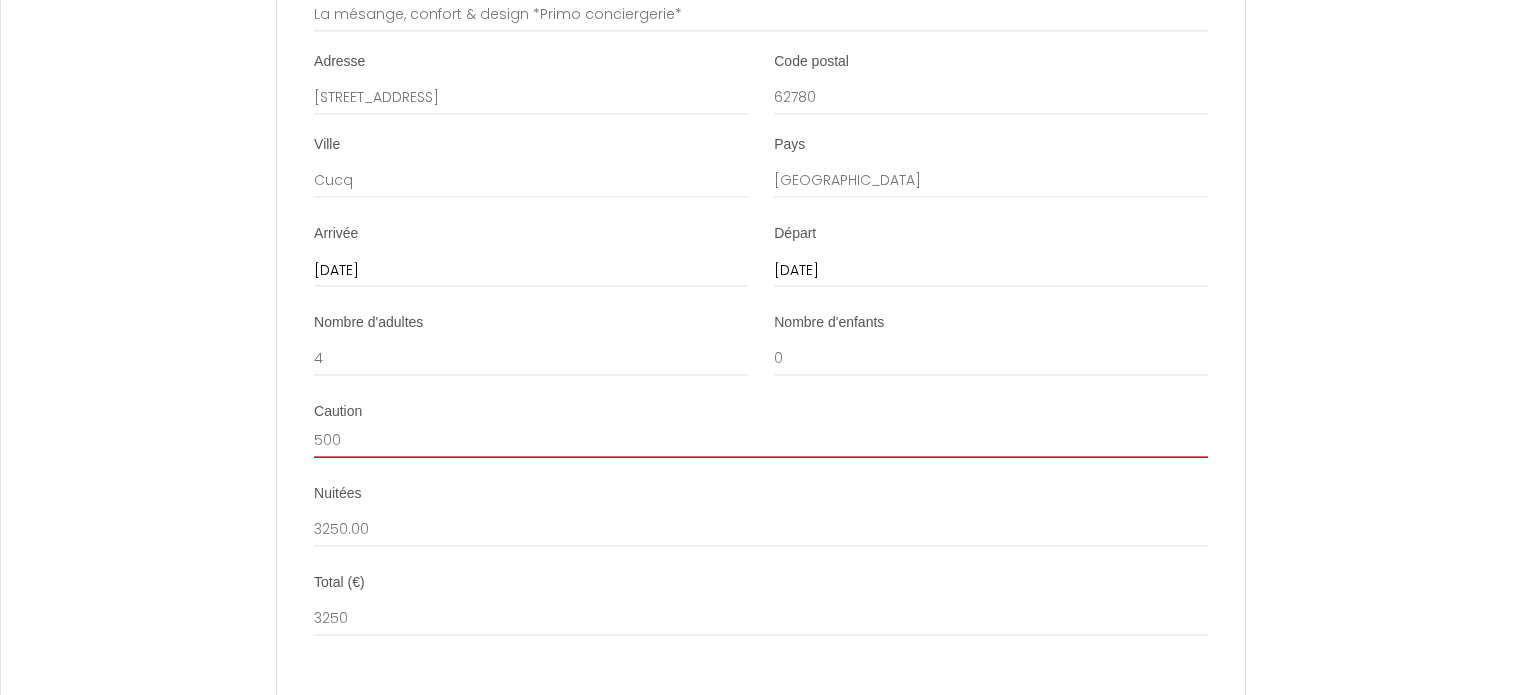 select 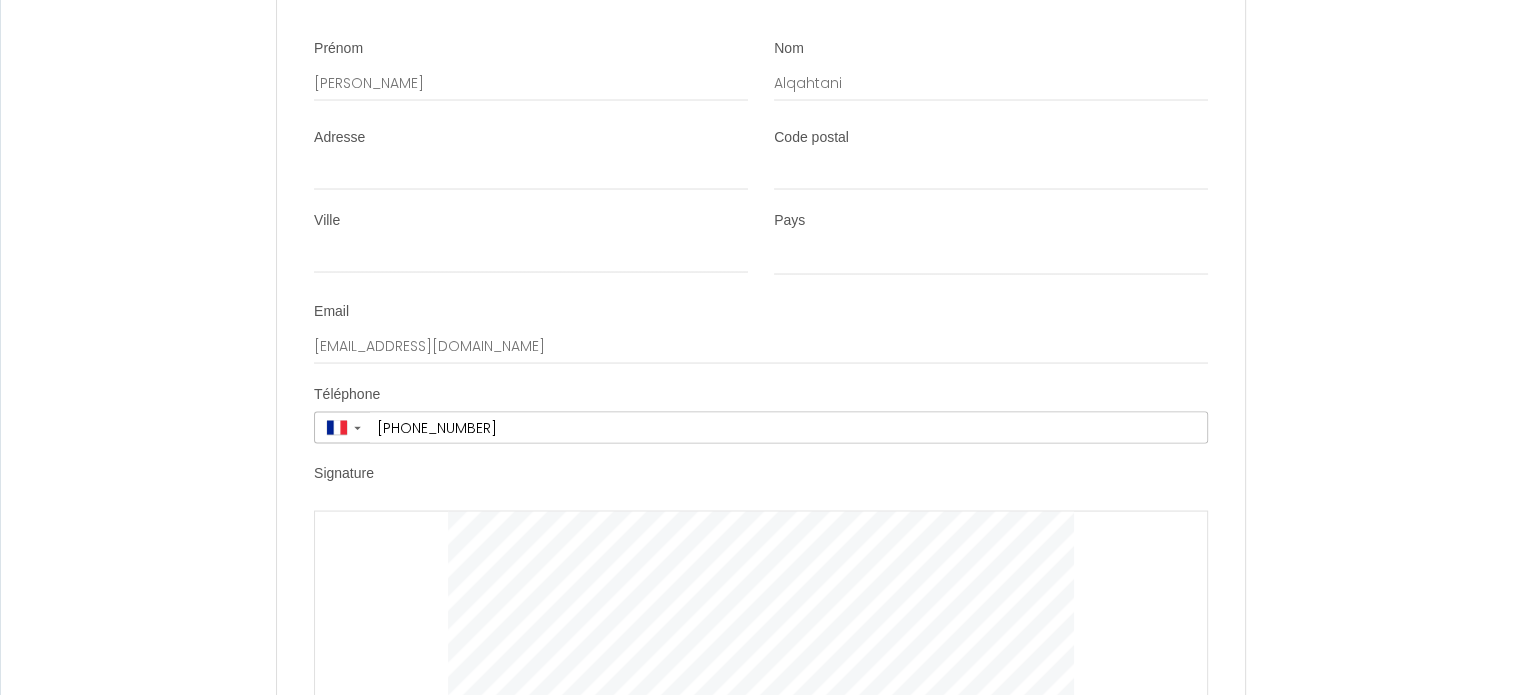 scroll, scrollTop: 3969, scrollLeft: 0, axis: vertical 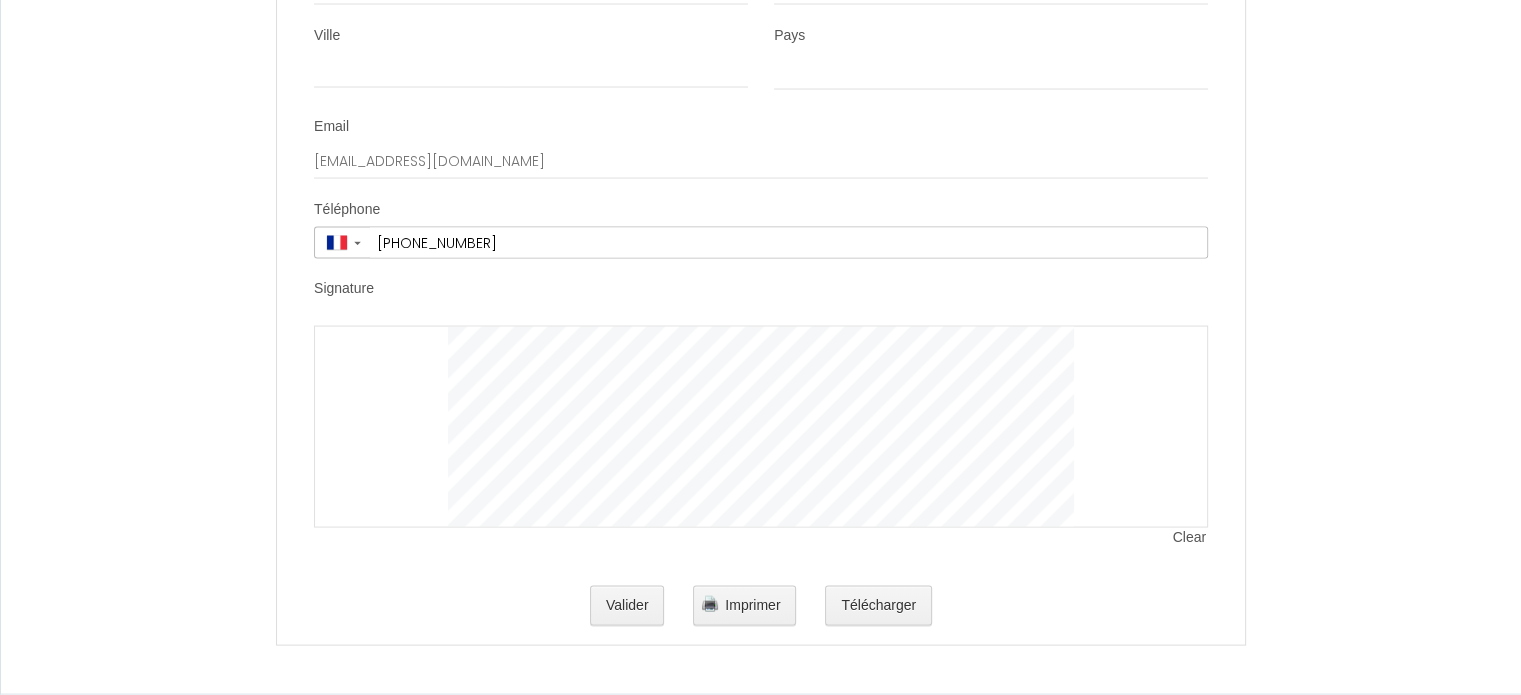 type on "500" 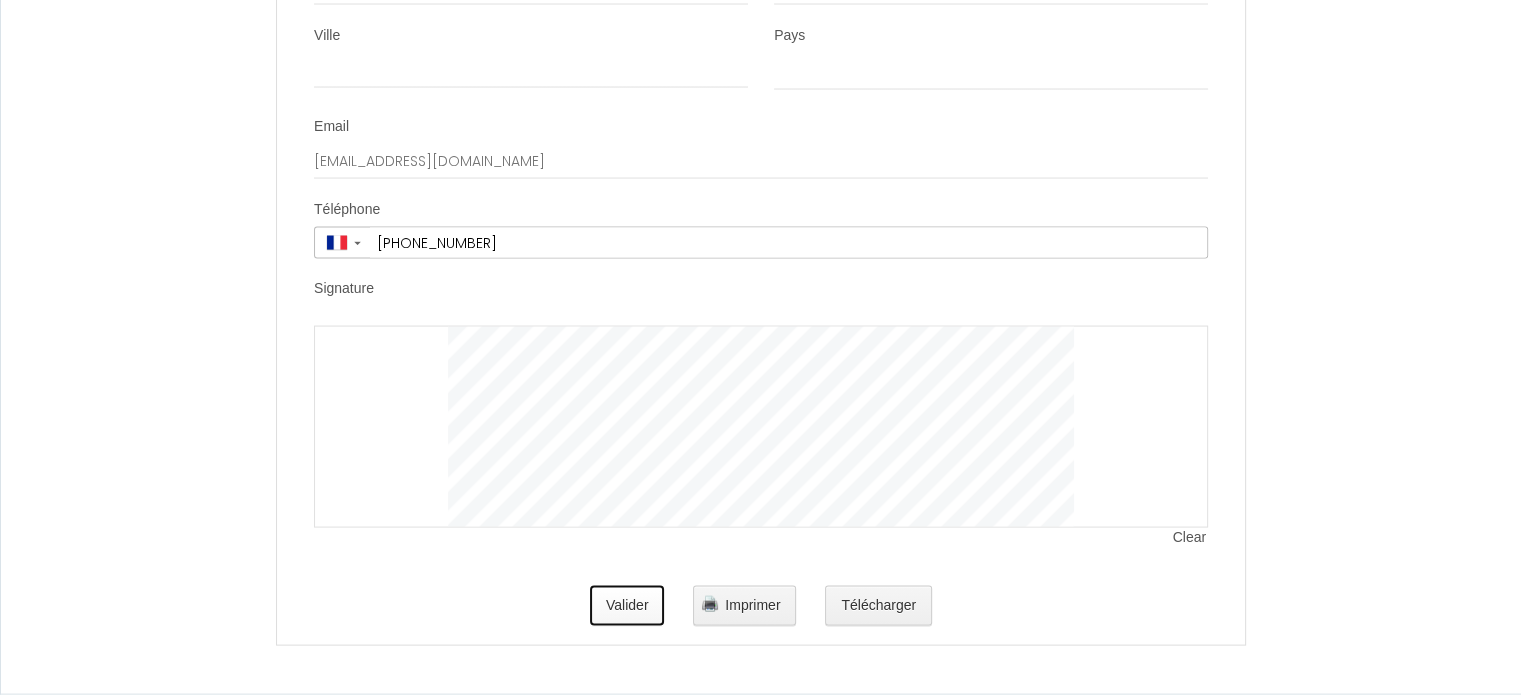 click on "Valider" at bounding box center (627, 606) 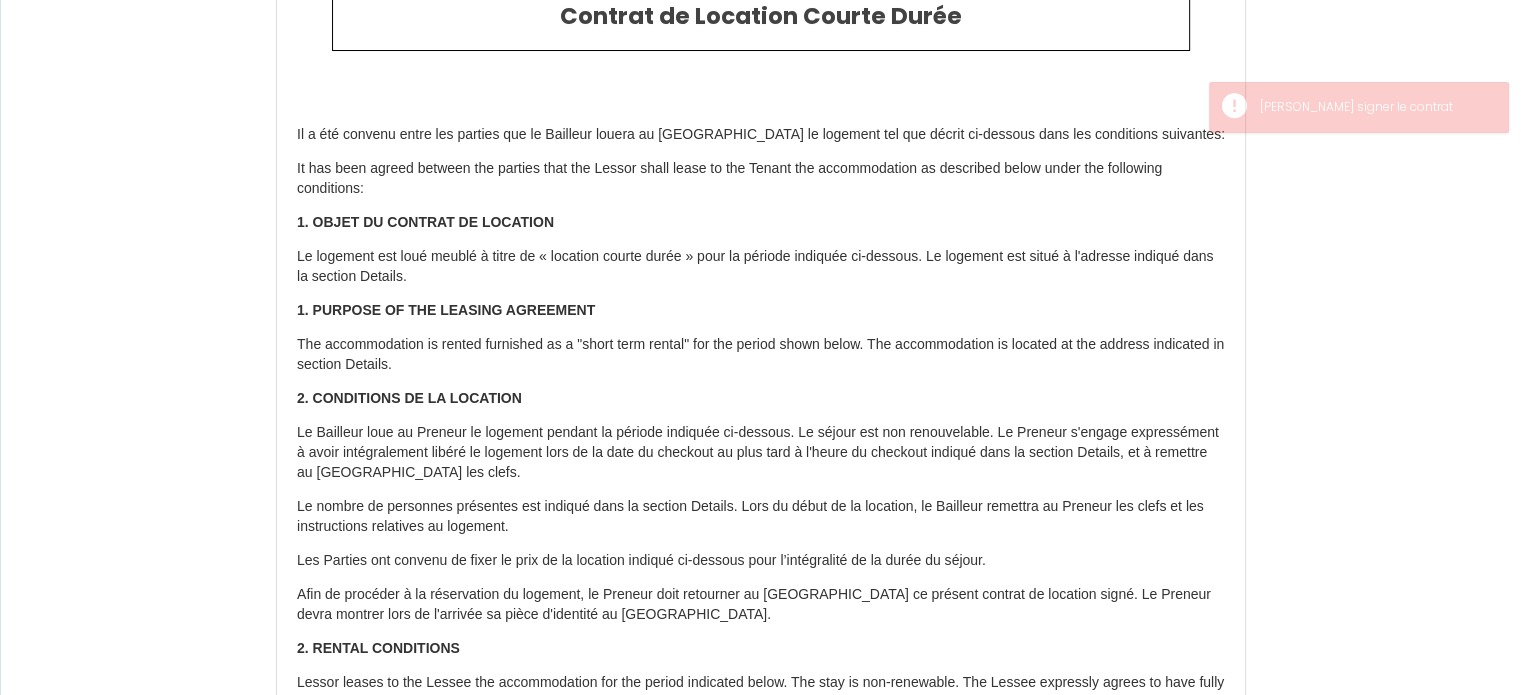 scroll, scrollTop: 0, scrollLeft: 0, axis: both 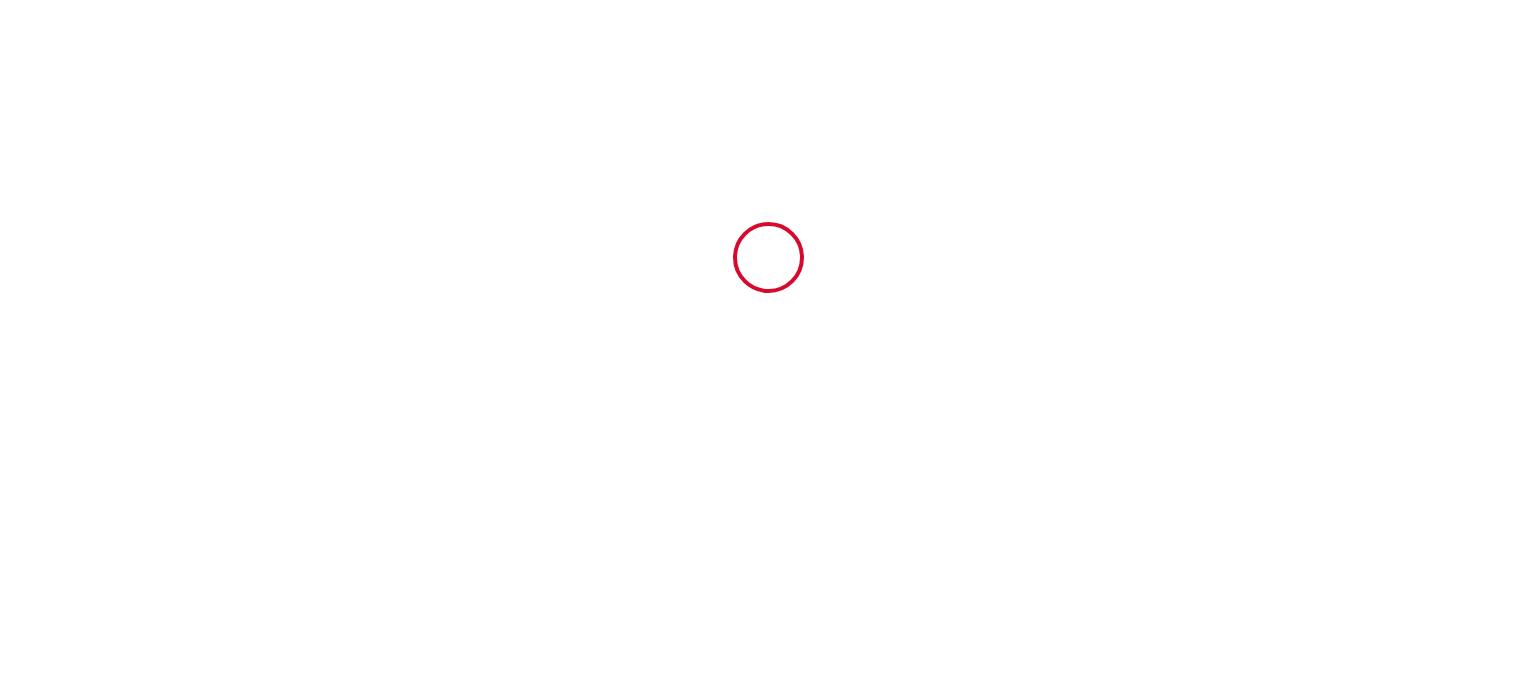 type on "6181421" 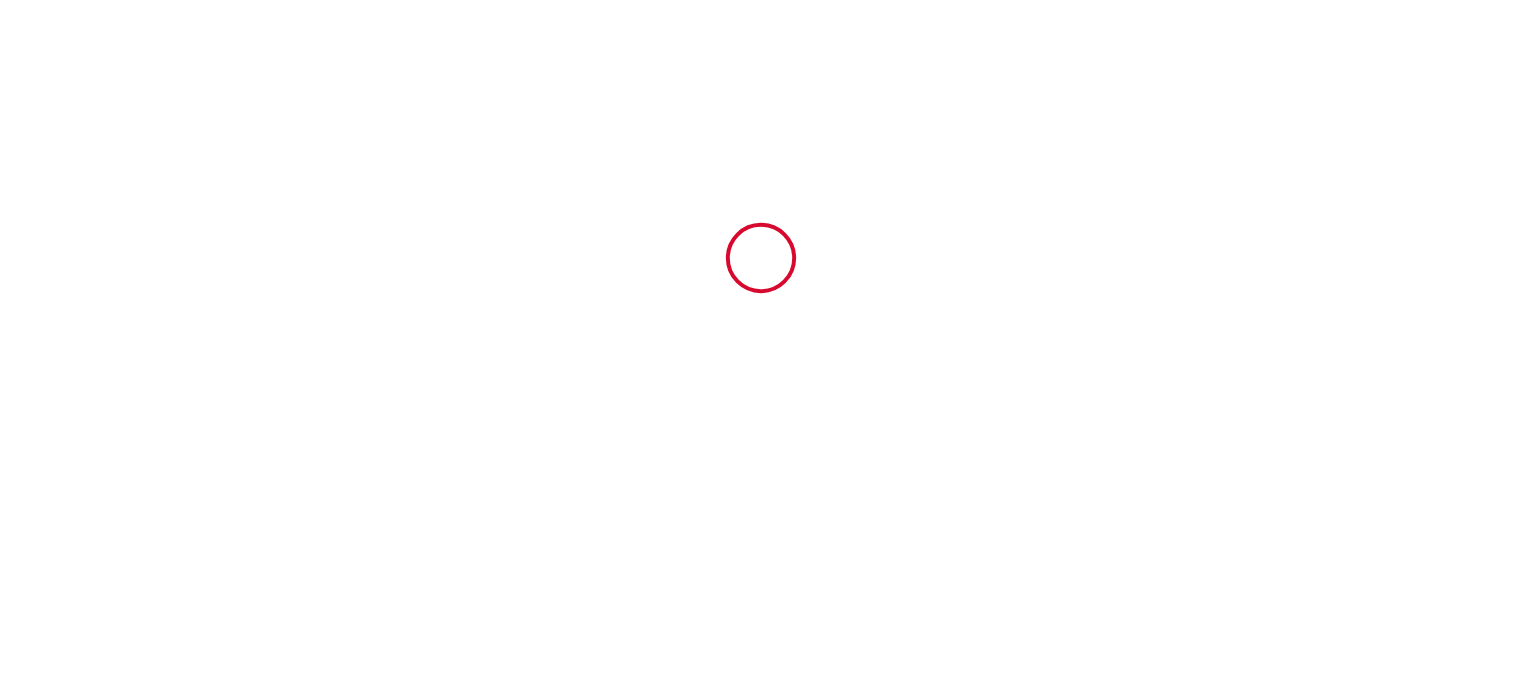scroll, scrollTop: 0, scrollLeft: 0, axis: both 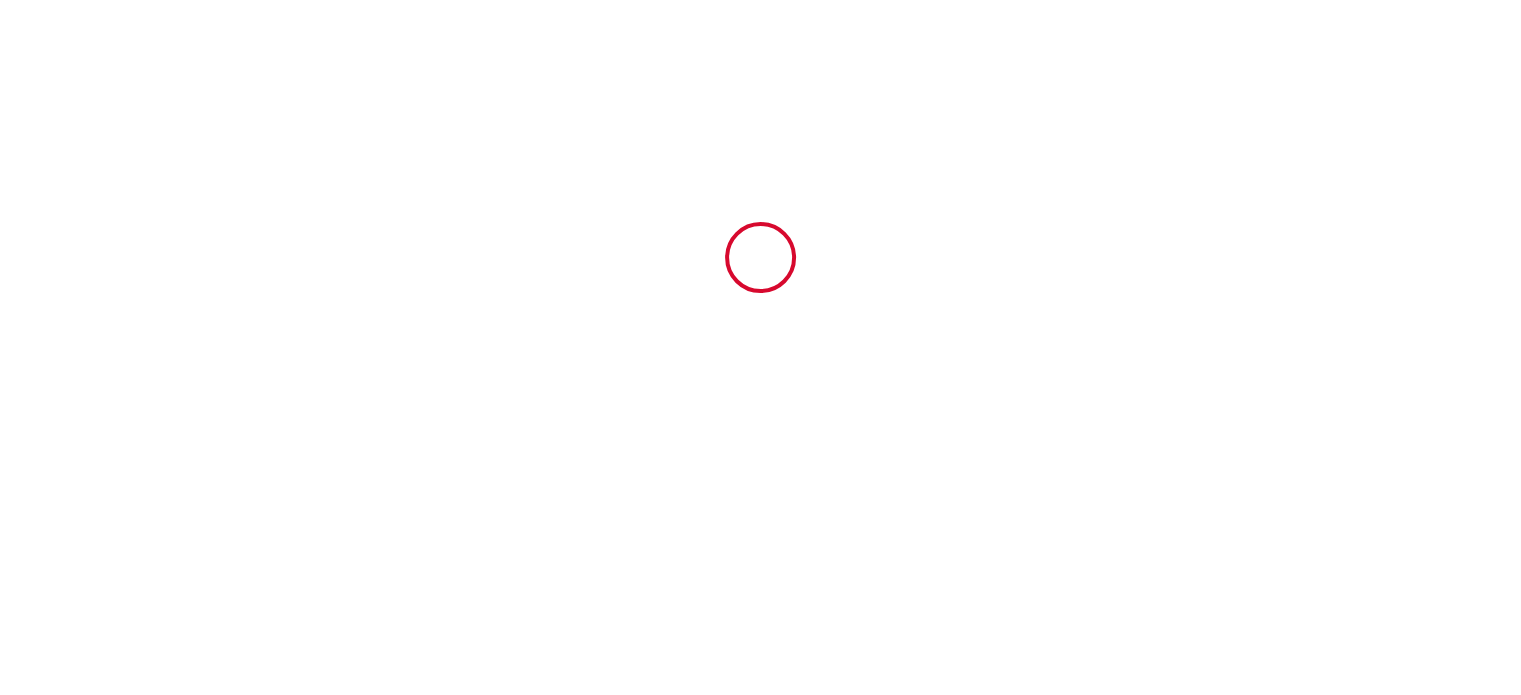 select 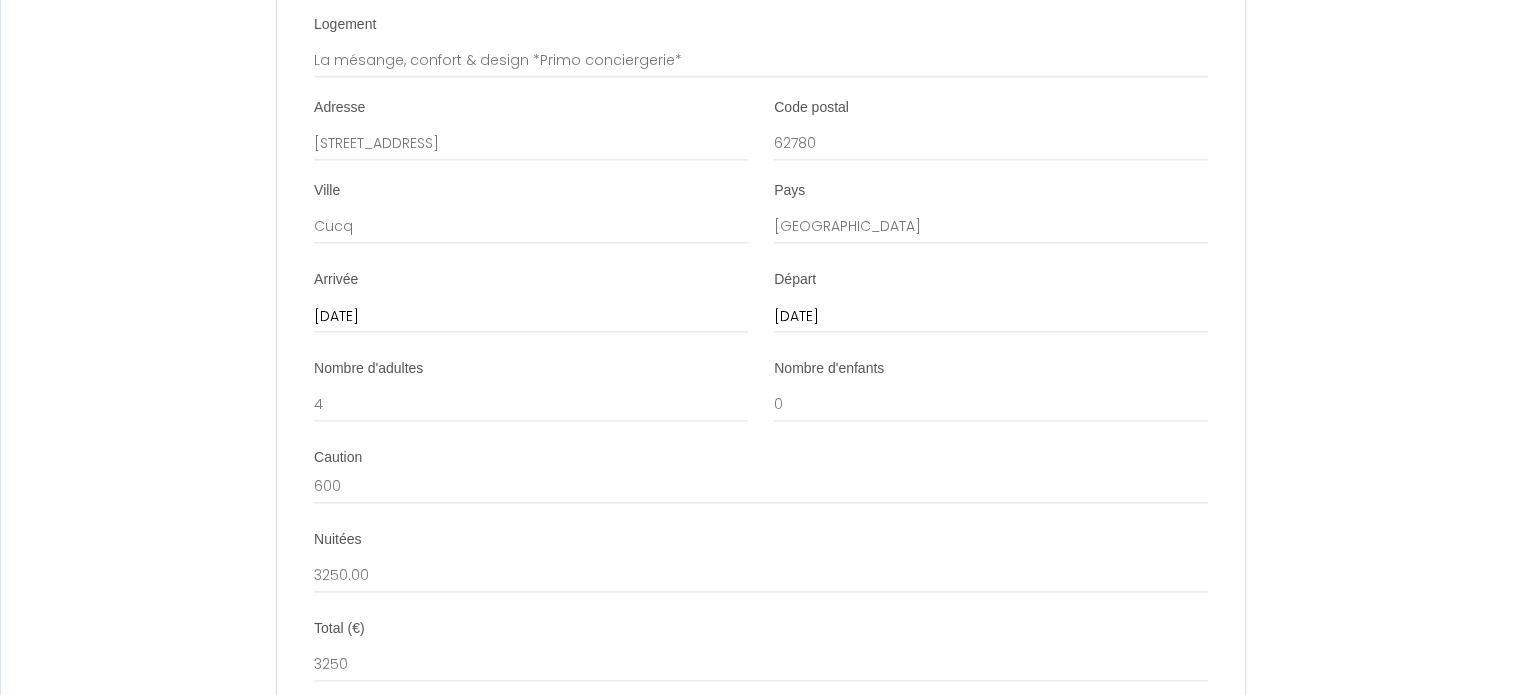 scroll, scrollTop: 2512, scrollLeft: 0, axis: vertical 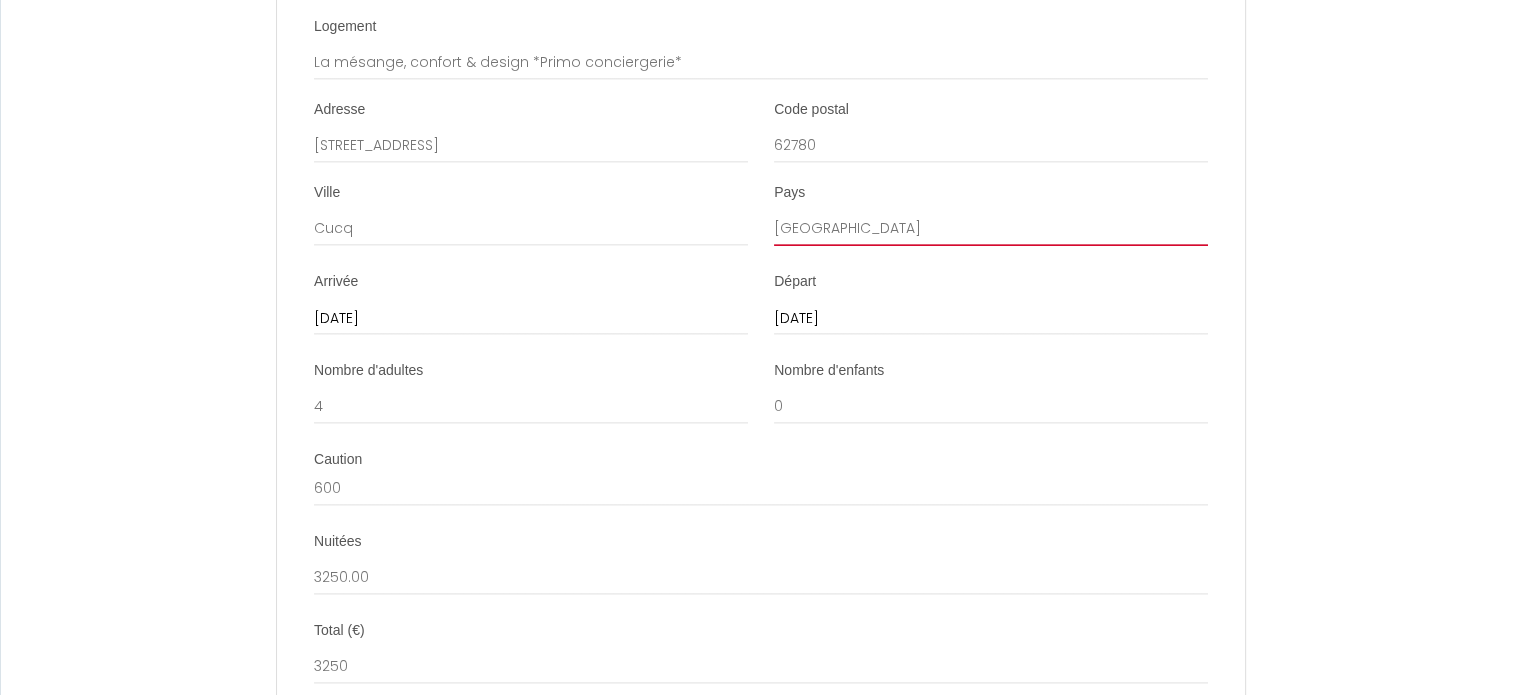 click on "[GEOGRAPHIC_DATA]" at bounding box center (991, 228) 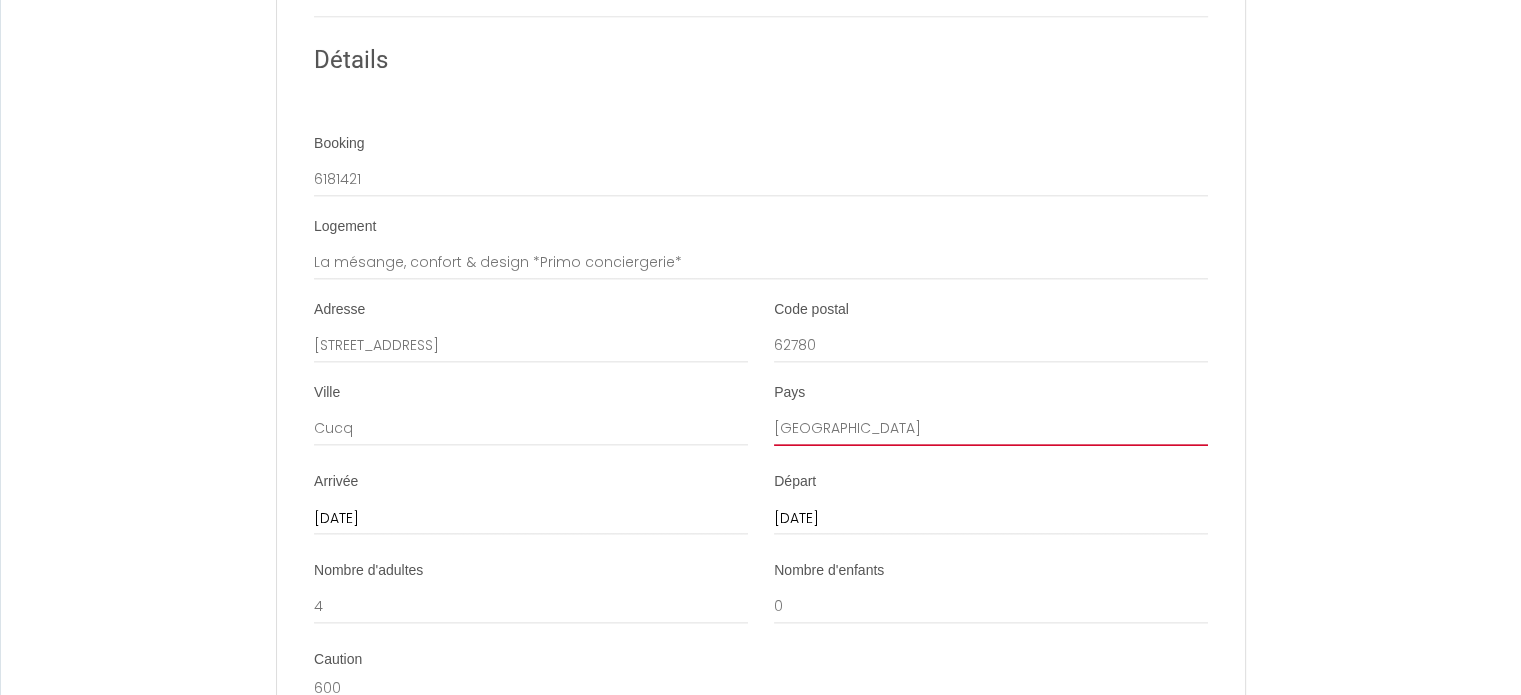 scroll, scrollTop: 2312, scrollLeft: 0, axis: vertical 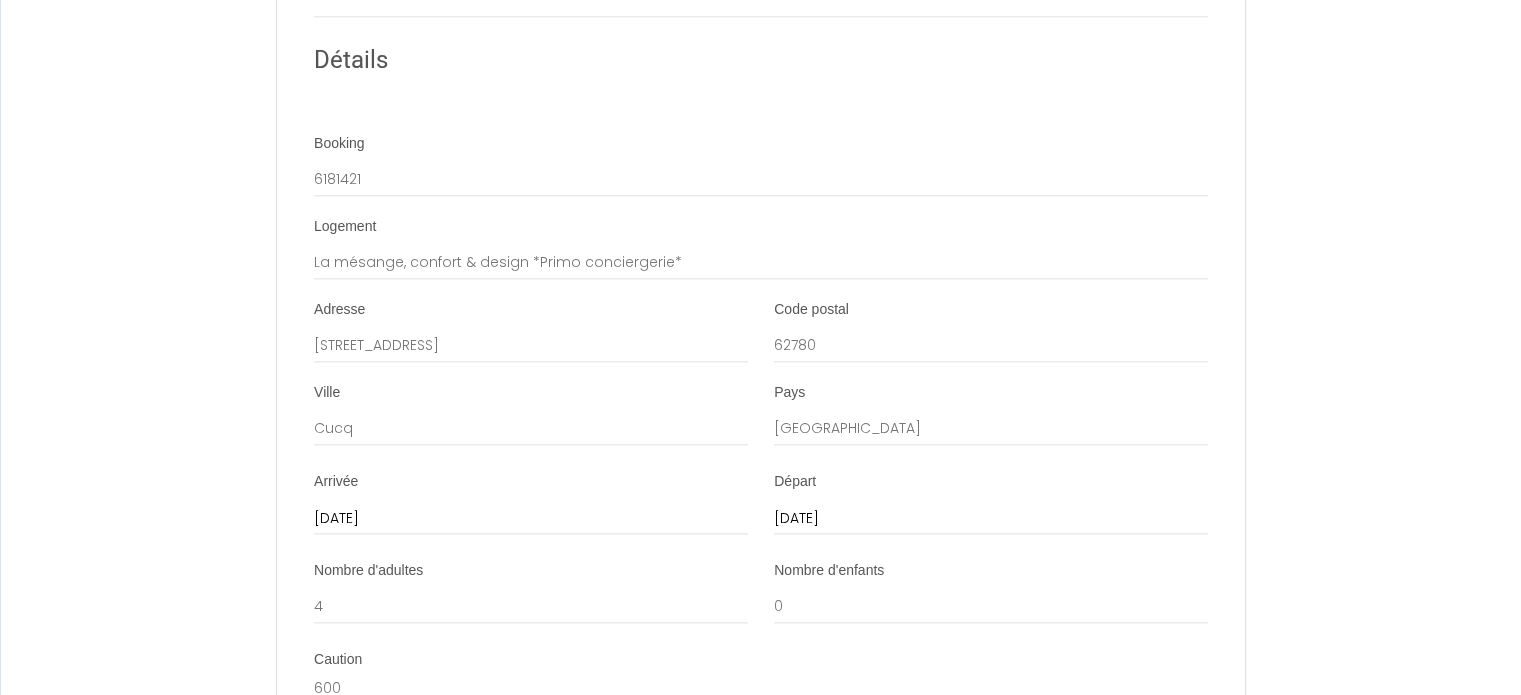 click on "Contrat de Location Courte Durée   Il a été convenu entre les parties que le Bailleur louera au Locataire le logement tel que décrit ci-dessous dans les conditions suivantes:
It has been agreed between the parties that the Lessor shall lease to the Tenant the accommodation as described below under the following conditions:
1. OBJET DU CONTRAT DE LOCATION
Le logement est loué meublé à titre de « location courte durée » pour la période indiquée ci-dessous. Le logement est situé à l'adresse indiqué dans la section Details.
1. PURPOSE OF THE LEASING AGREEMENT
The accommodation is rented furnished as a "short term rental" for the period shown below. The accommodation is located at the address indicated in section Details.
2. CONDITIONS DE LA LOCATION
2. RENTAL CONDITIONS 3. CAUTION" at bounding box center (760, -21) 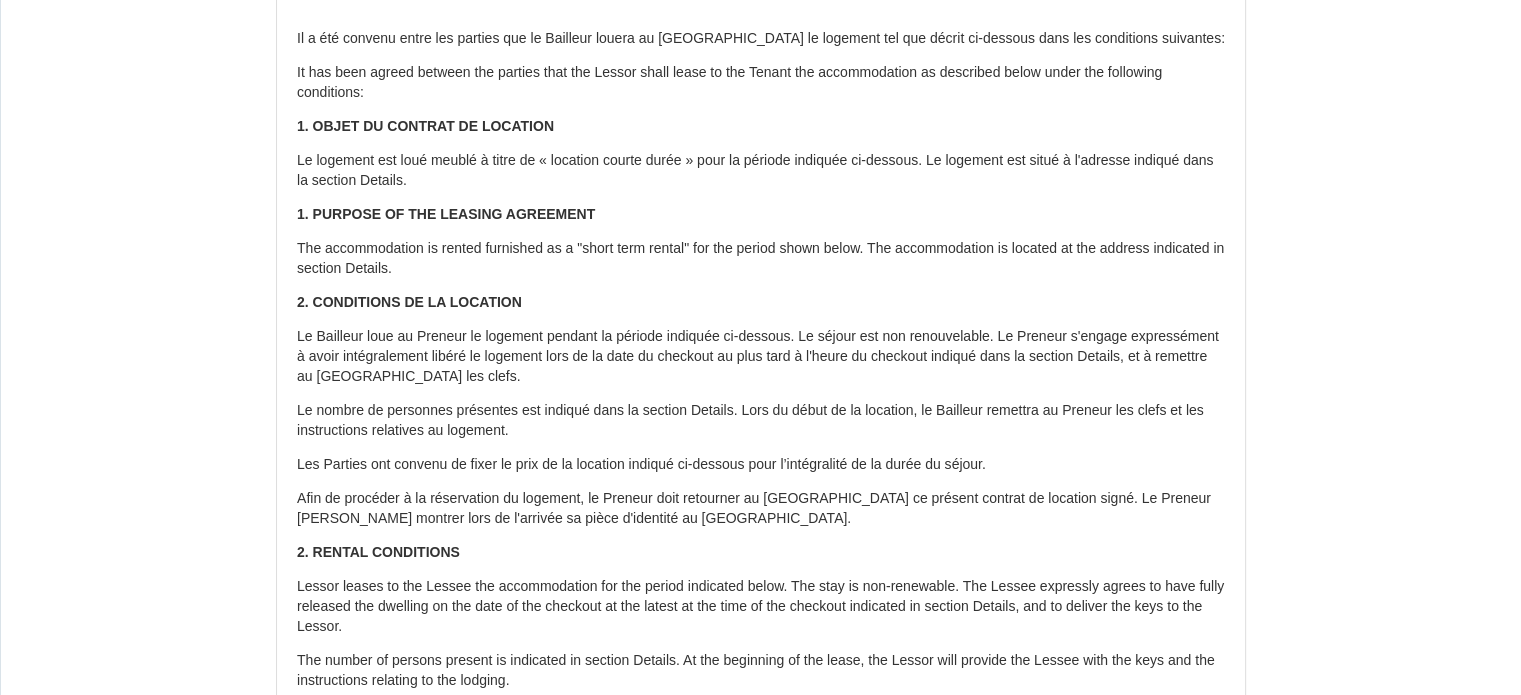 scroll, scrollTop: 0, scrollLeft: 0, axis: both 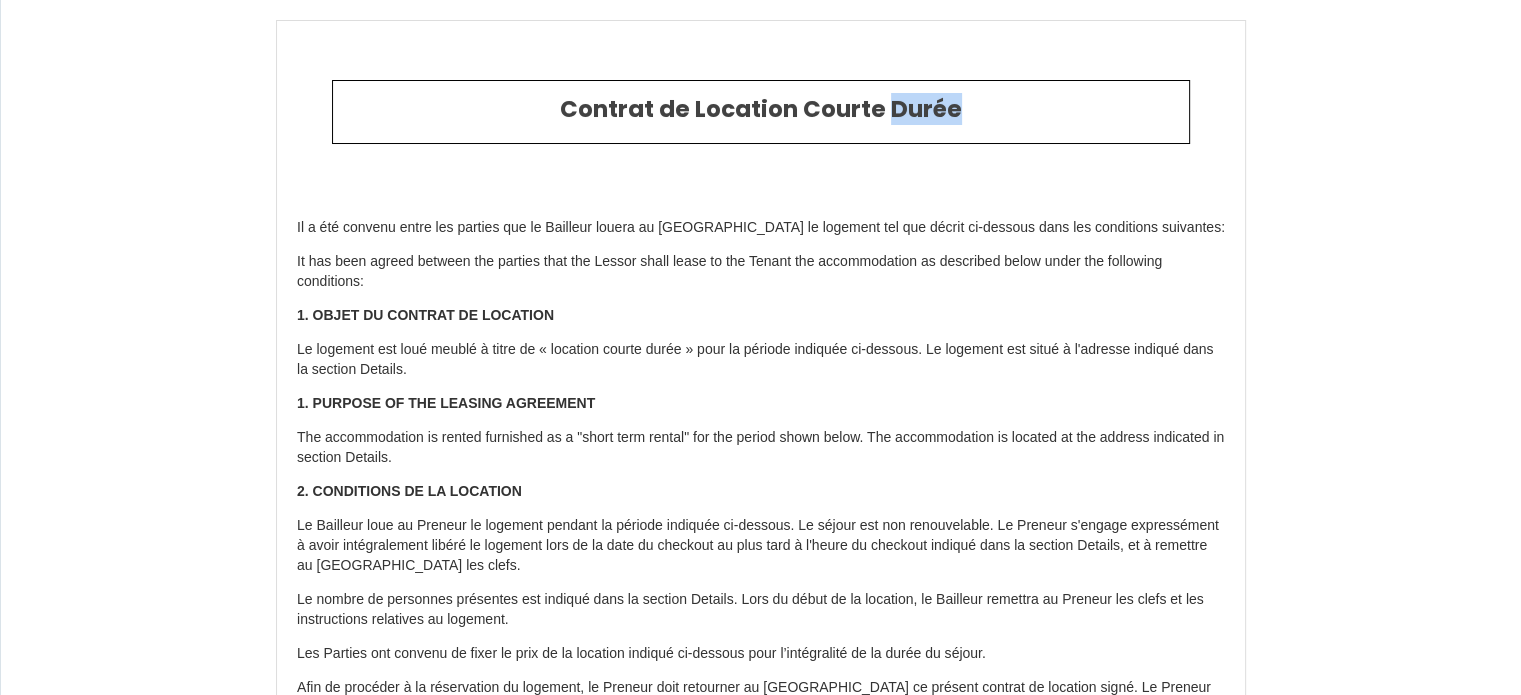 drag, startPoint x: 889, startPoint y: 63, endPoint x: 1089, endPoint y: -121, distance: 271.76462 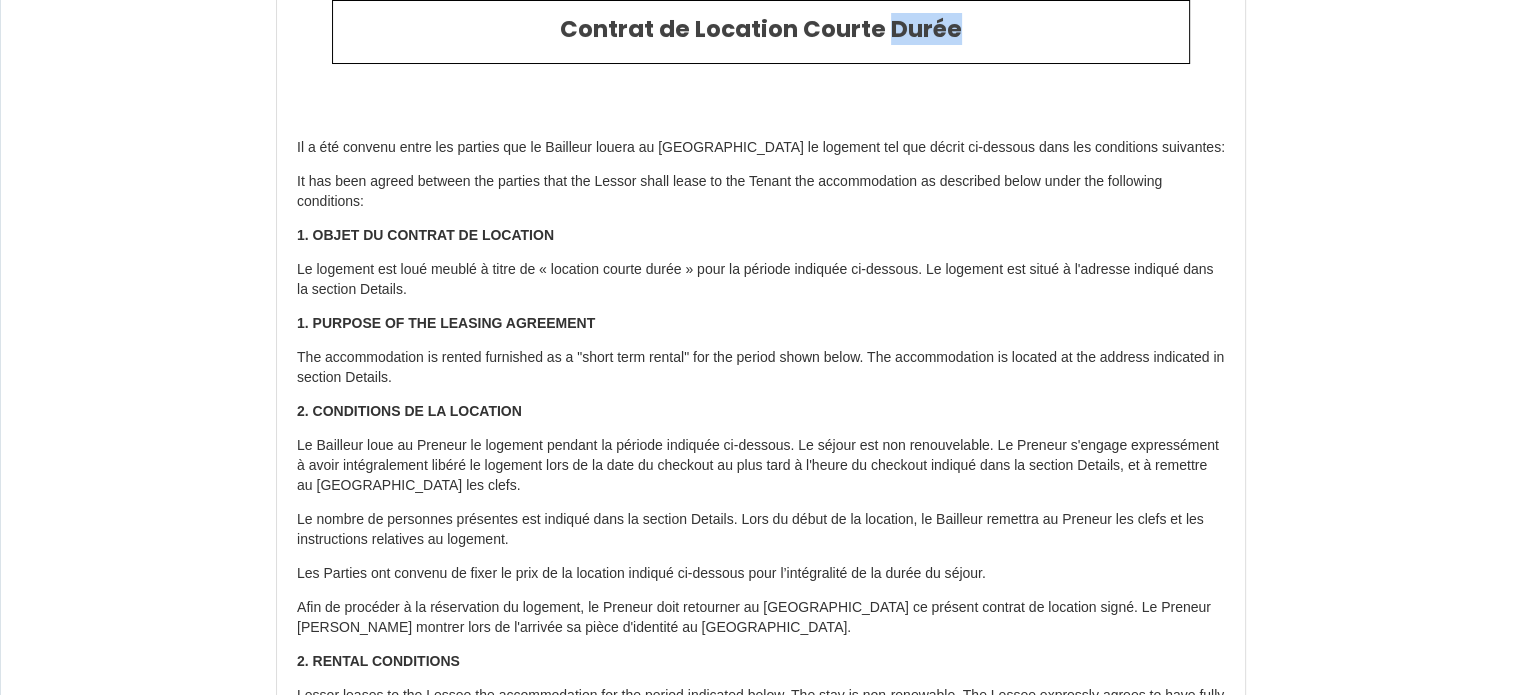 scroll, scrollTop: 0, scrollLeft: 0, axis: both 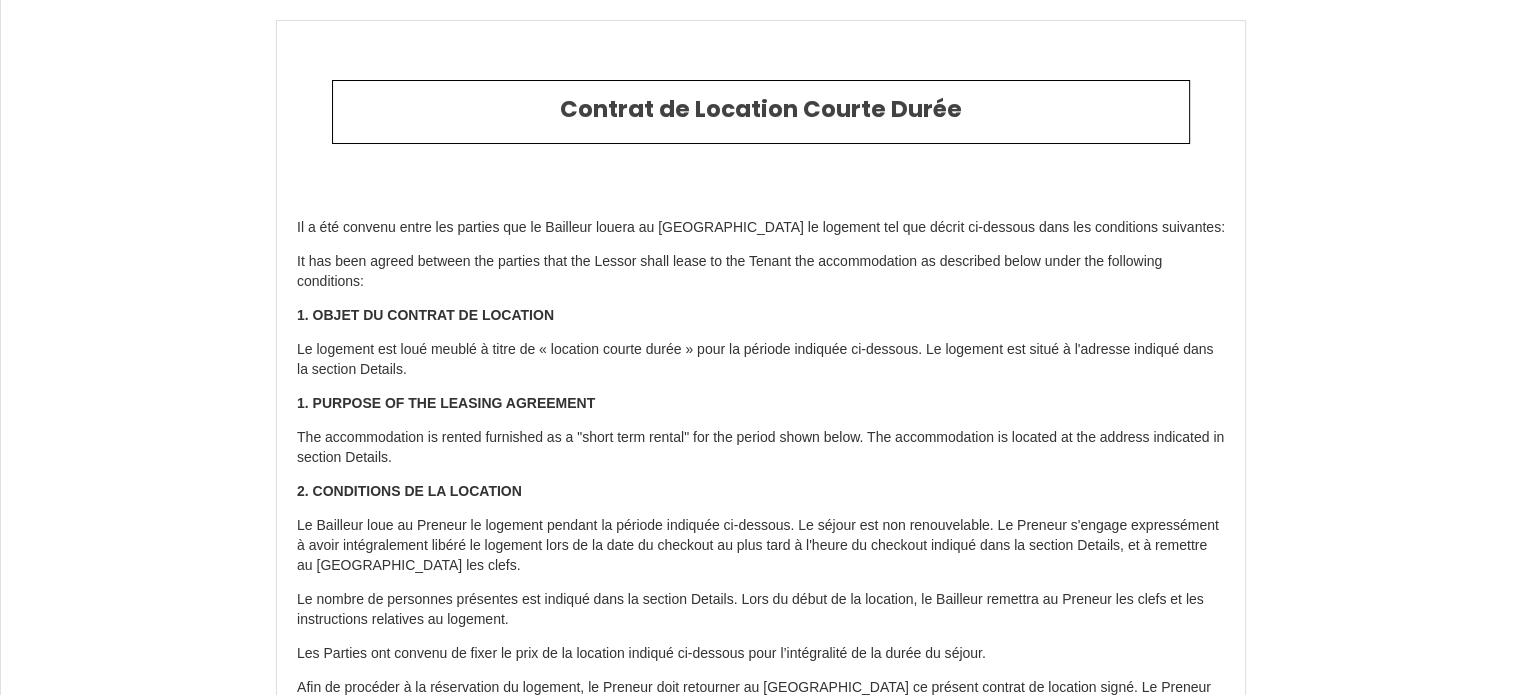 click on "Contrat de Location Courte Durée   Il a été convenu entre les parties que le Bailleur louera au Locataire le logement tel que décrit ci-dessous dans les conditions suivantes:
It has been agreed between the parties that the Lessor shall lease to the Tenant the accommodation as described below under the following conditions:
1. OBJET DU CONTRAT DE LOCATION
Le logement est loué meublé à titre de « location courte durée » pour la période indiquée ci-dessous. Le logement est situé à l'adresse indiqué dans la section Details.
1. PURPOSE OF THE LEASING AGREEMENT
The accommodation is rented furnished as a "short term rental" for the period shown below. The accommodation is located at the address indicated in section Details.
2. CONDITIONS DE LA LOCATION
2. RENTAL CONDITIONS 3. CAUTION" at bounding box center [761, 1187] 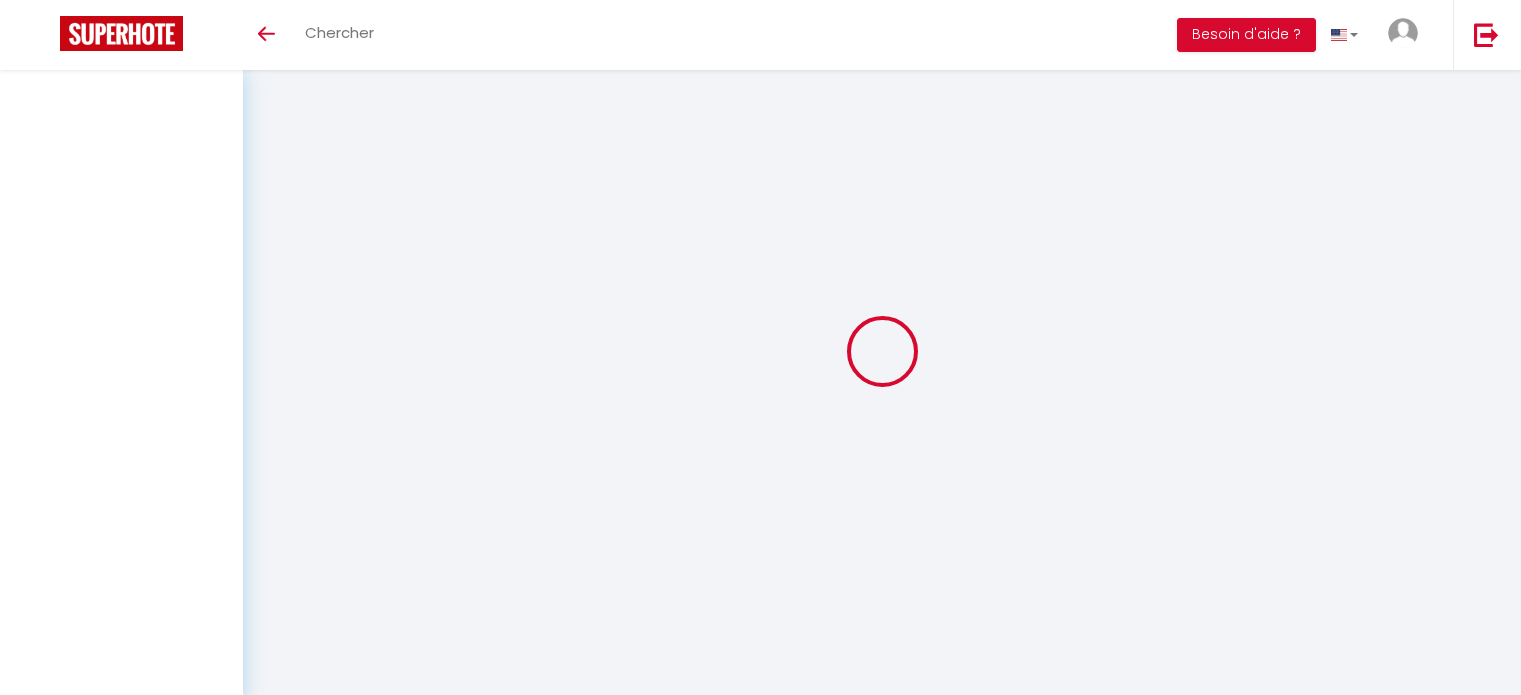 scroll, scrollTop: 0, scrollLeft: 0, axis: both 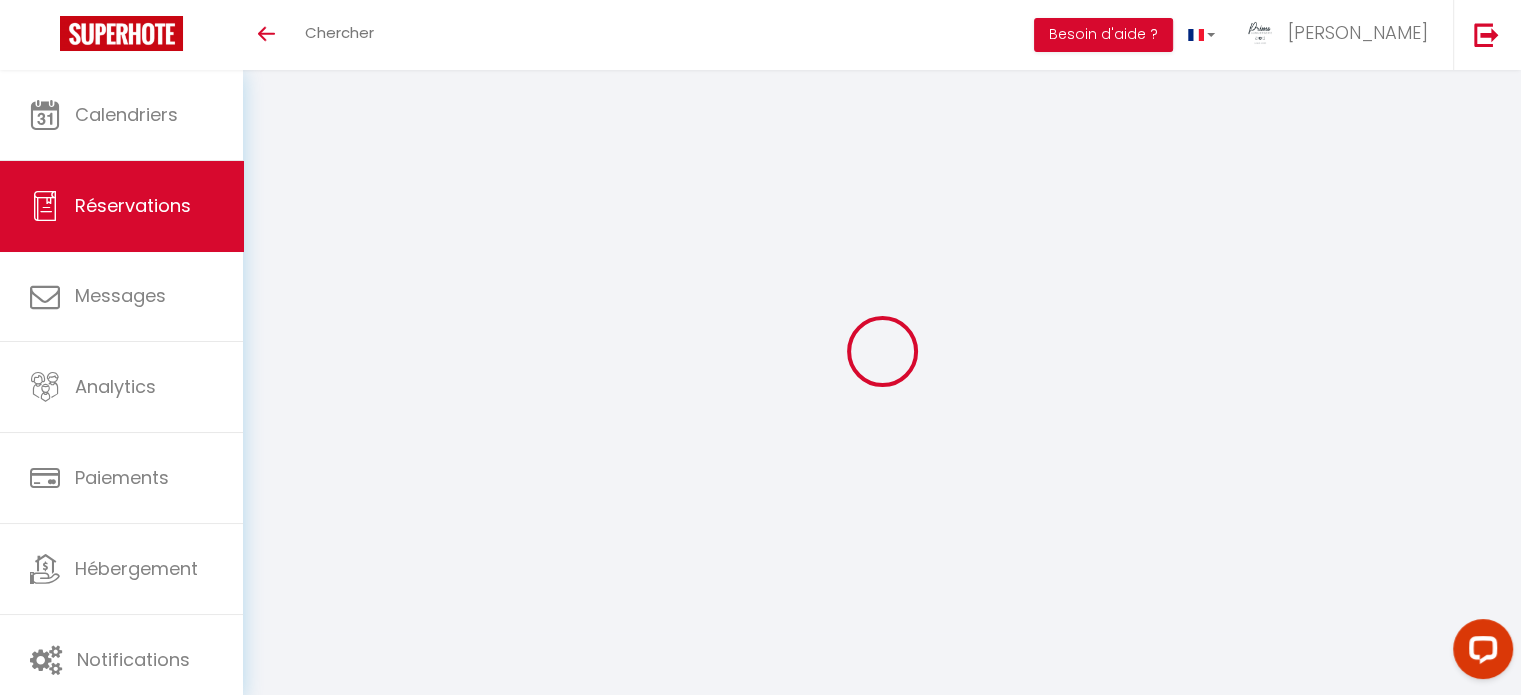 select 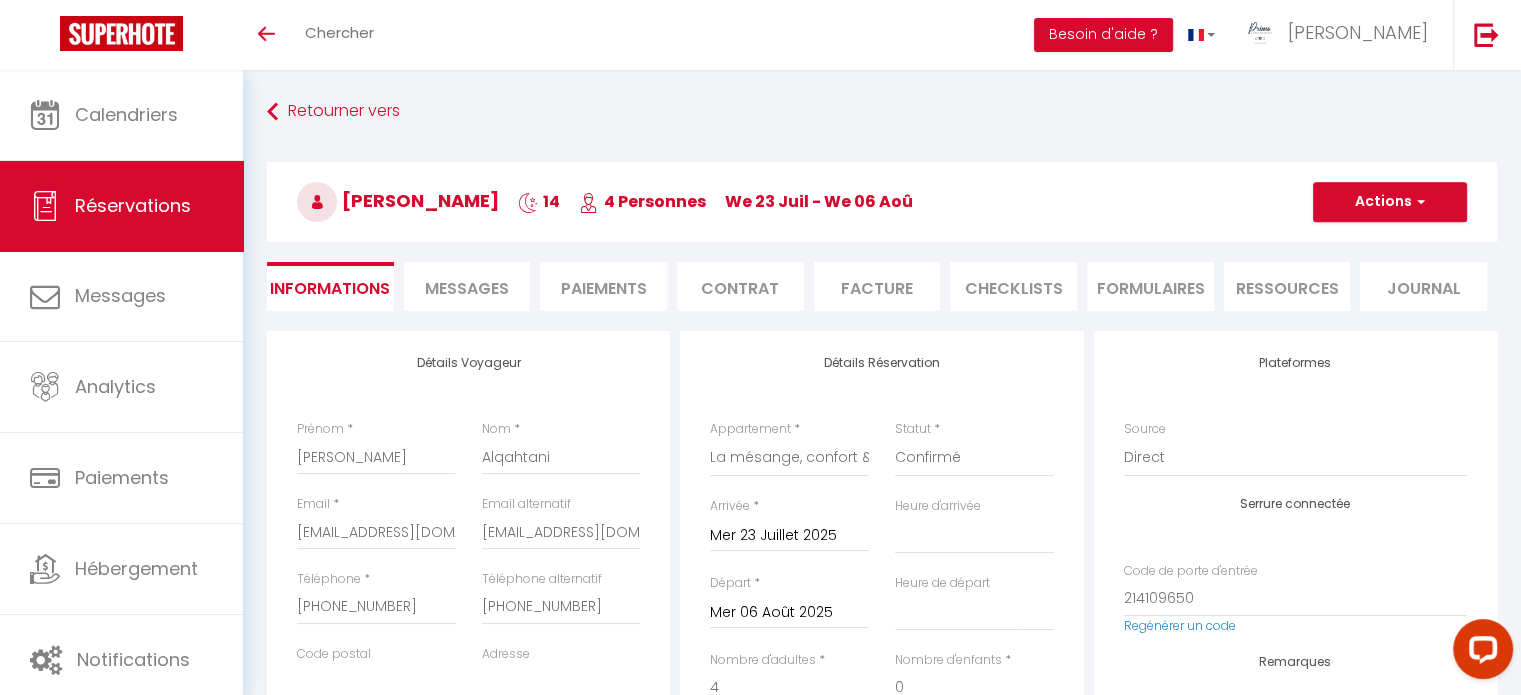 select 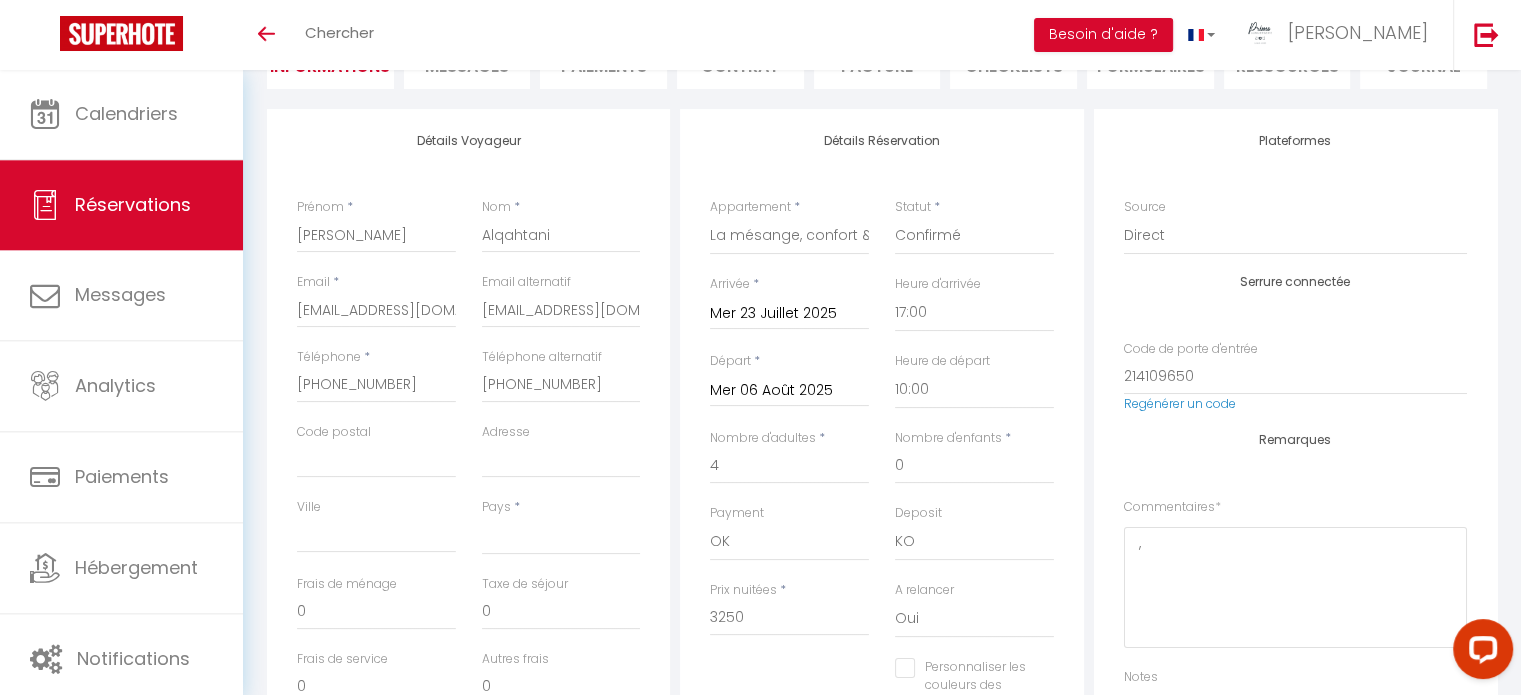 scroll, scrollTop: 0, scrollLeft: 0, axis: both 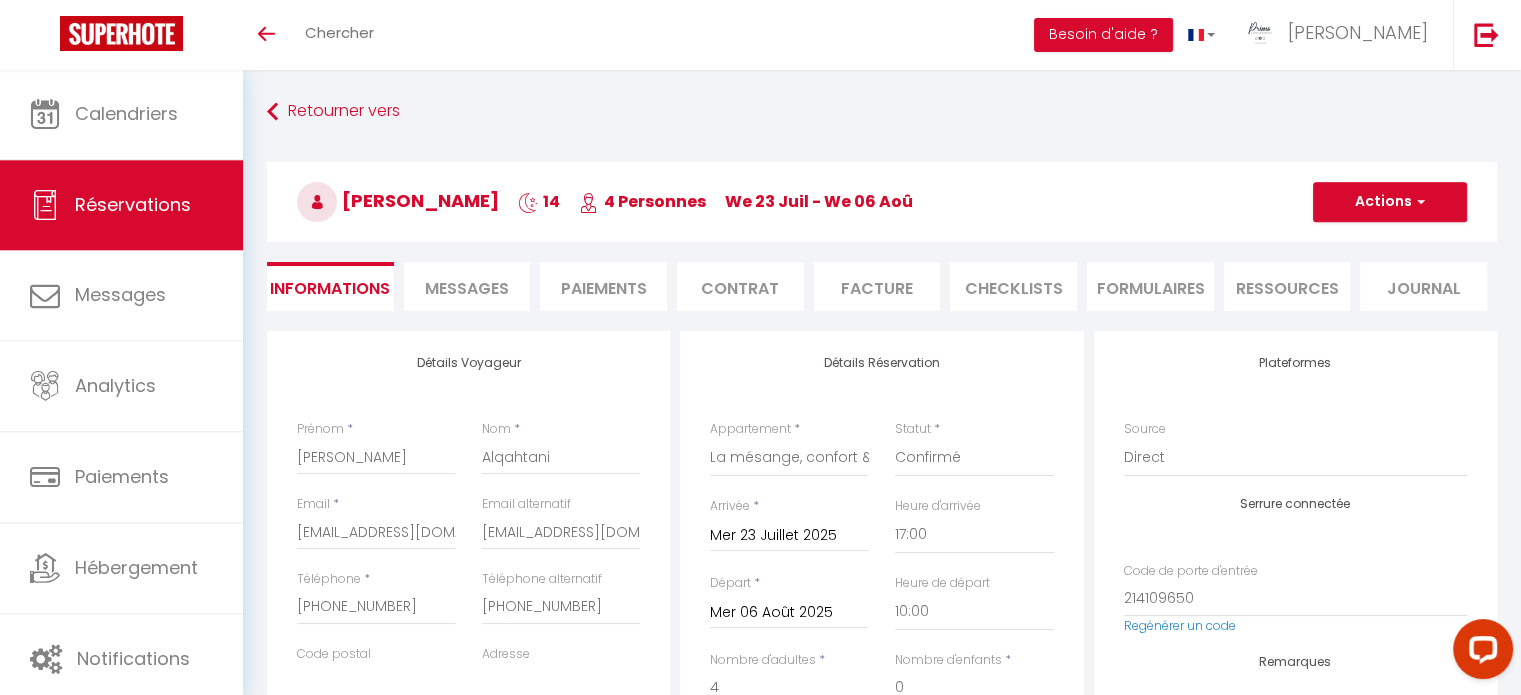 click on "Contrat" at bounding box center [740, 286] 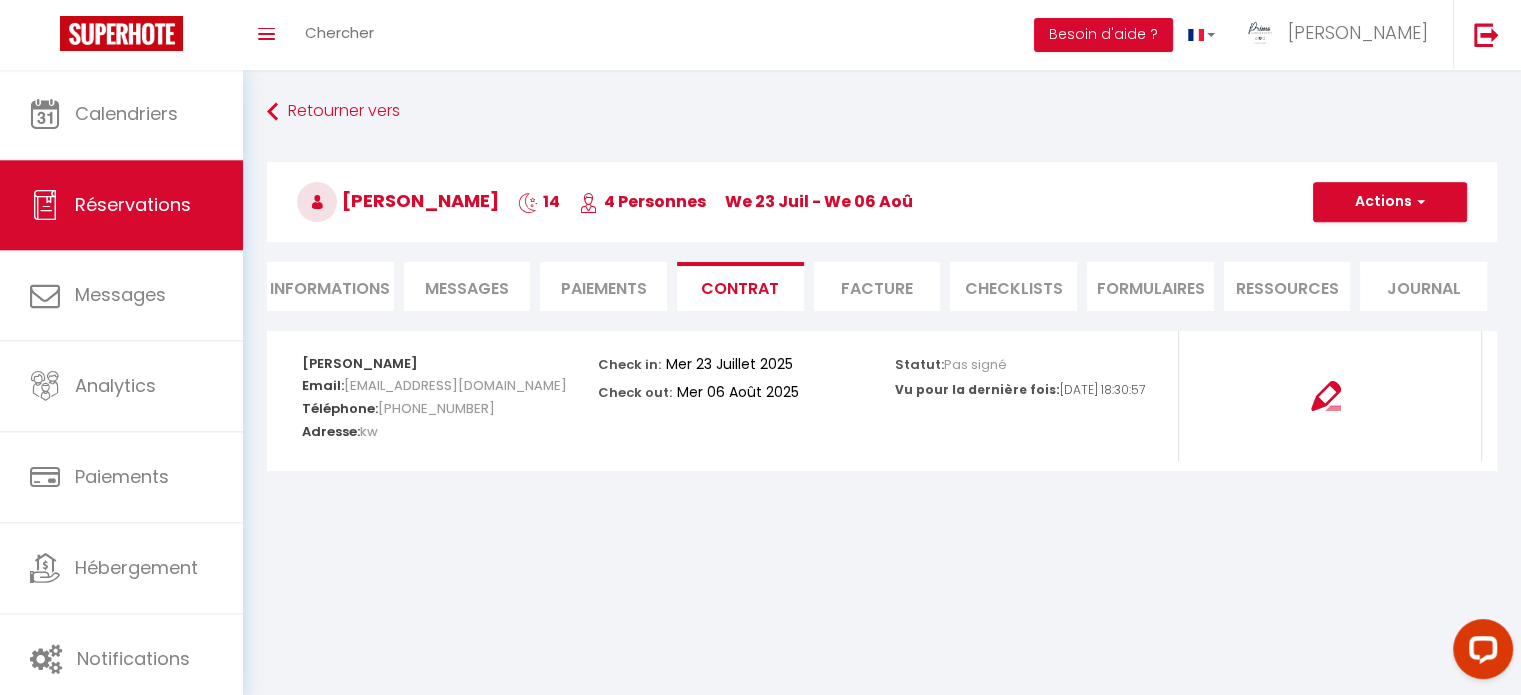 click on "Toggle menubar     Chercher   BUTTON
Besoin d'aide ?
sarah   Paramètres        Équipe" at bounding box center (825, 35) 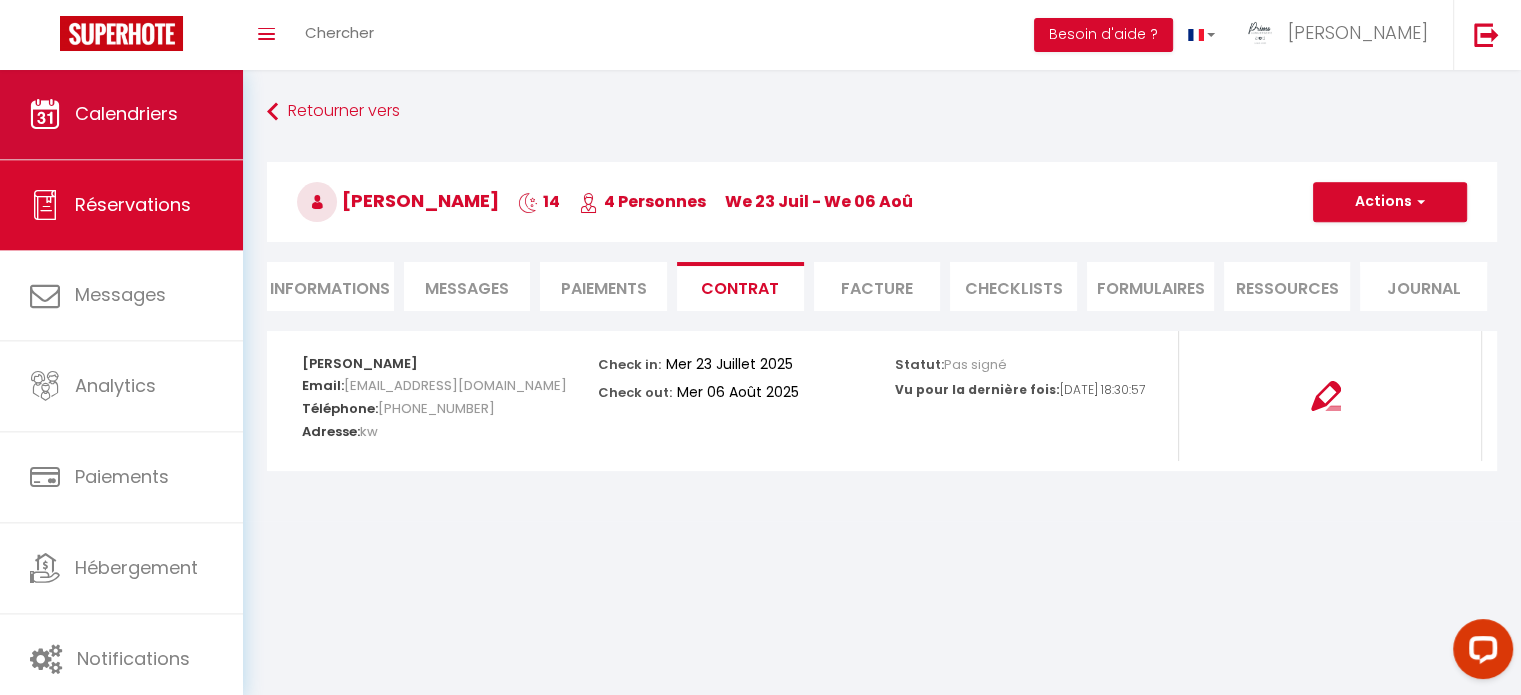 click on "Calendriers" at bounding box center [121, 114] 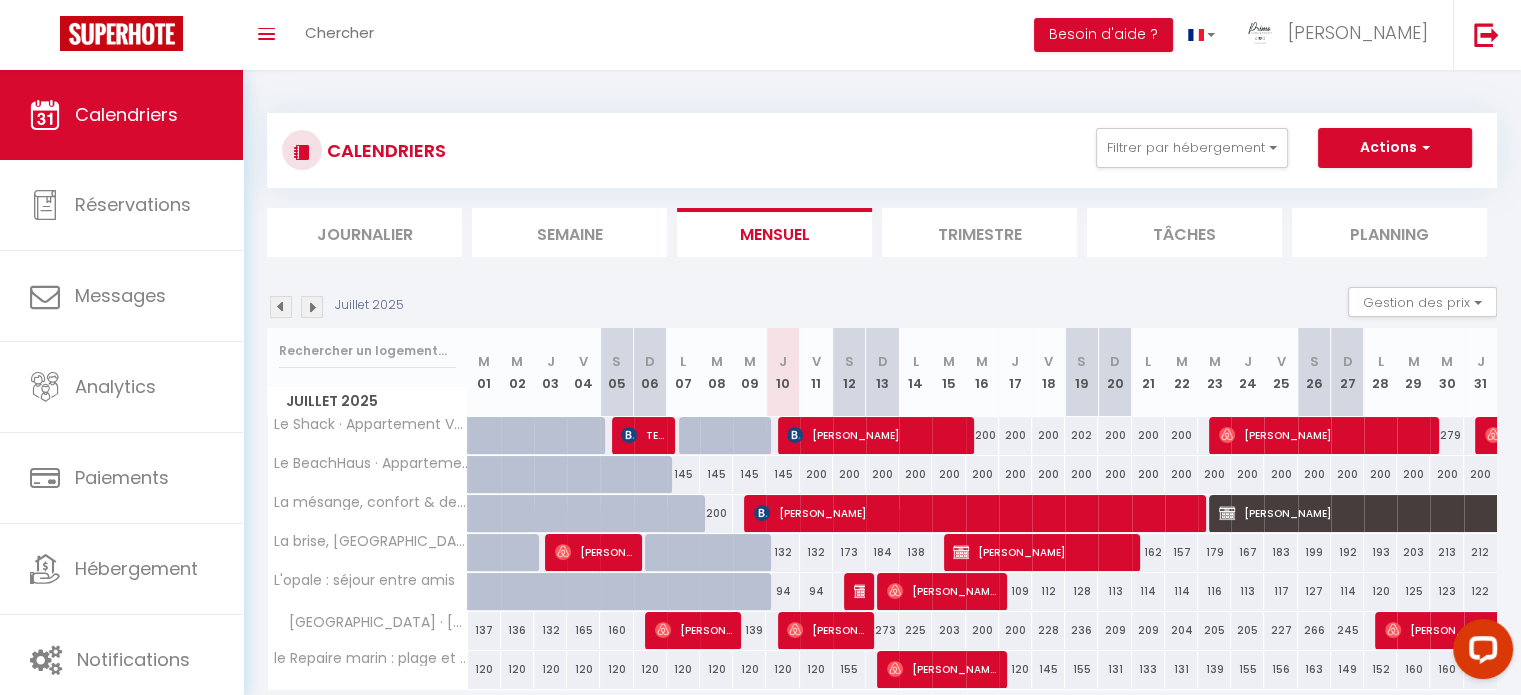 scroll, scrollTop: 75, scrollLeft: 0, axis: vertical 